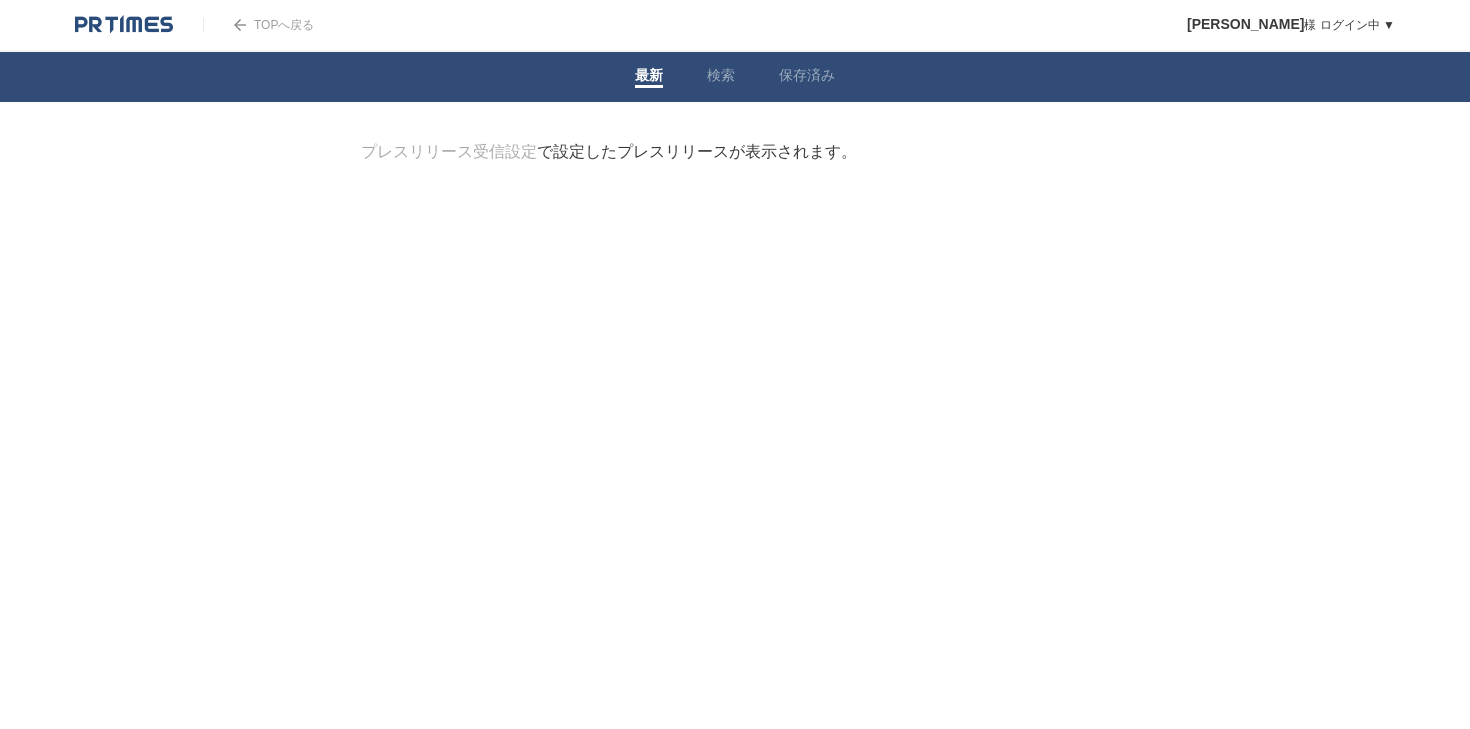 scroll, scrollTop: 0, scrollLeft: 0, axis: both 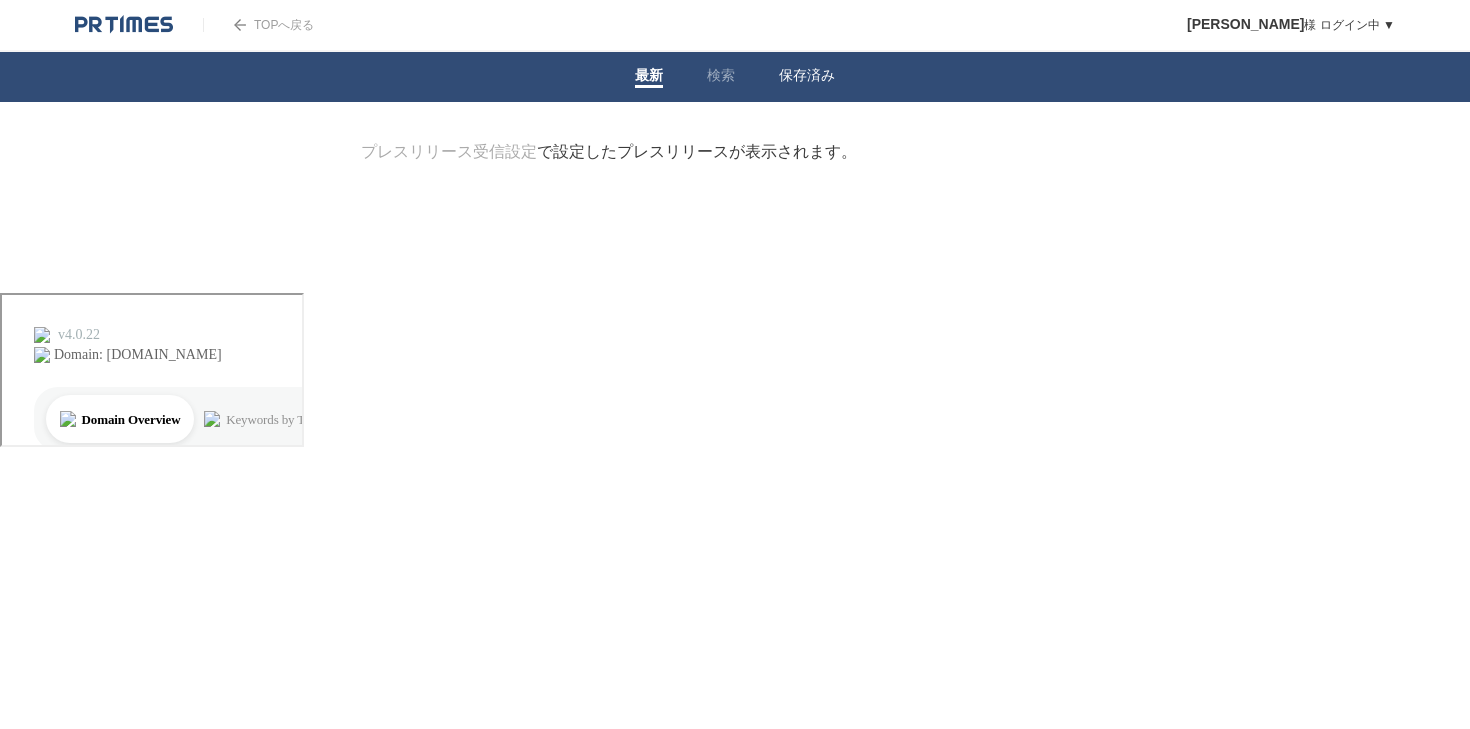 click on "保存済み" at bounding box center [807, 77] 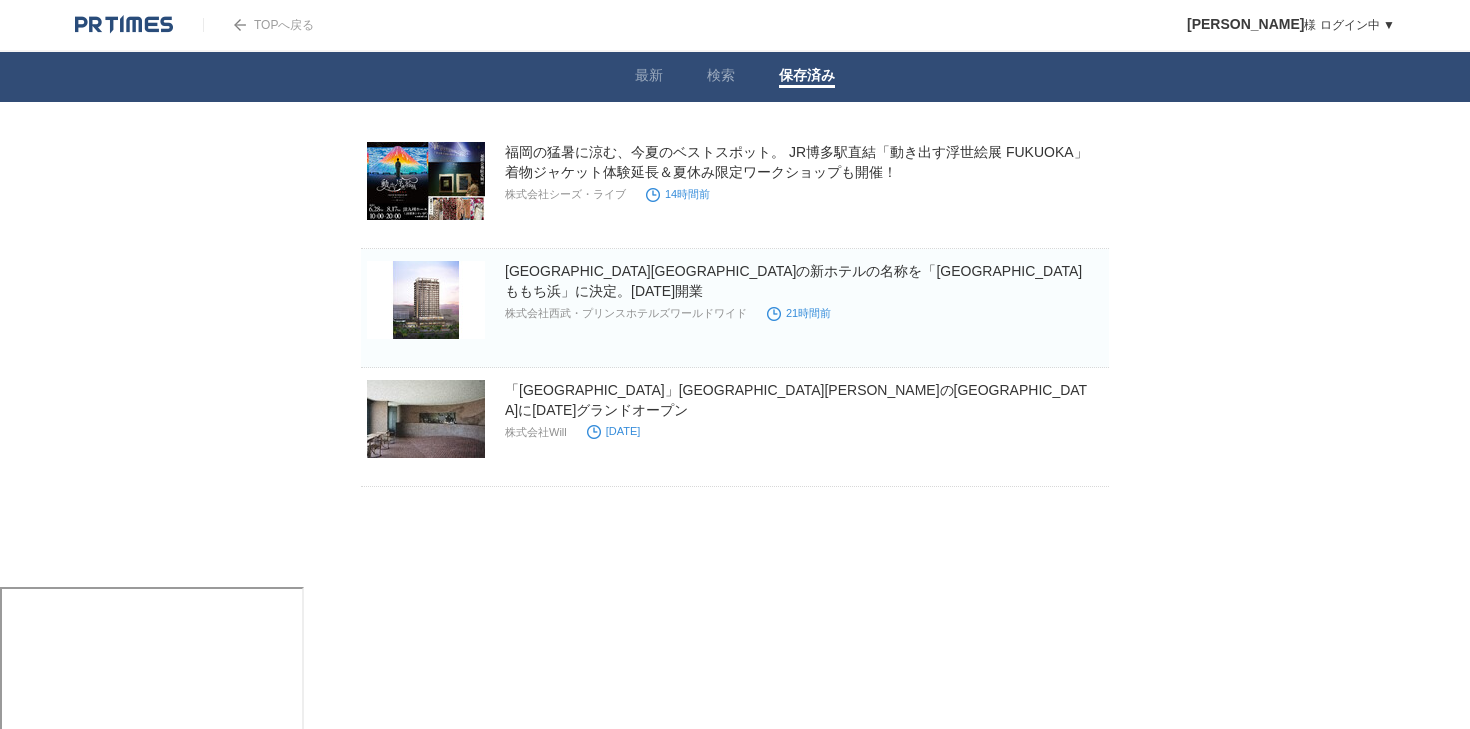 scroll, scrollTop: 0, scrollLeft: 0, axis: both 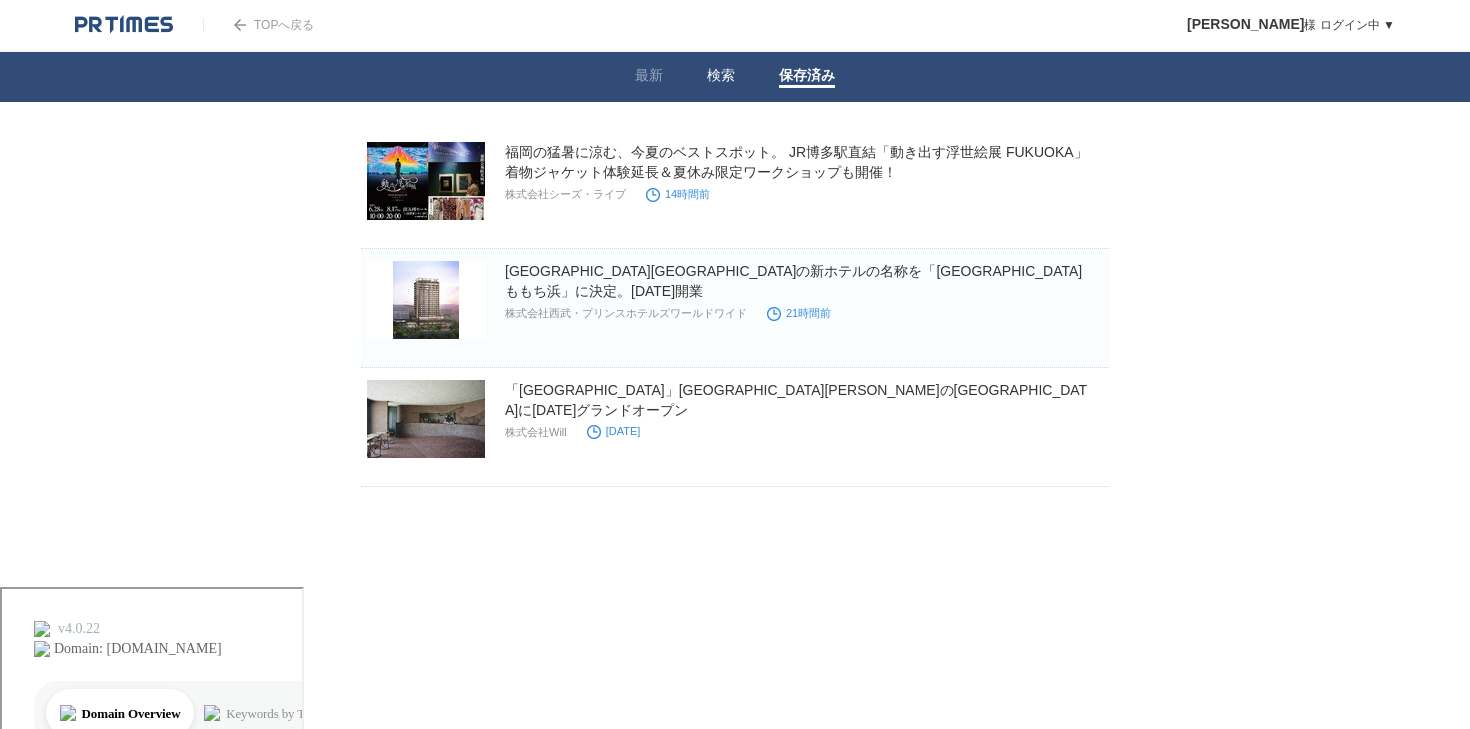 click on "検索" at bounding box center (721, 77) 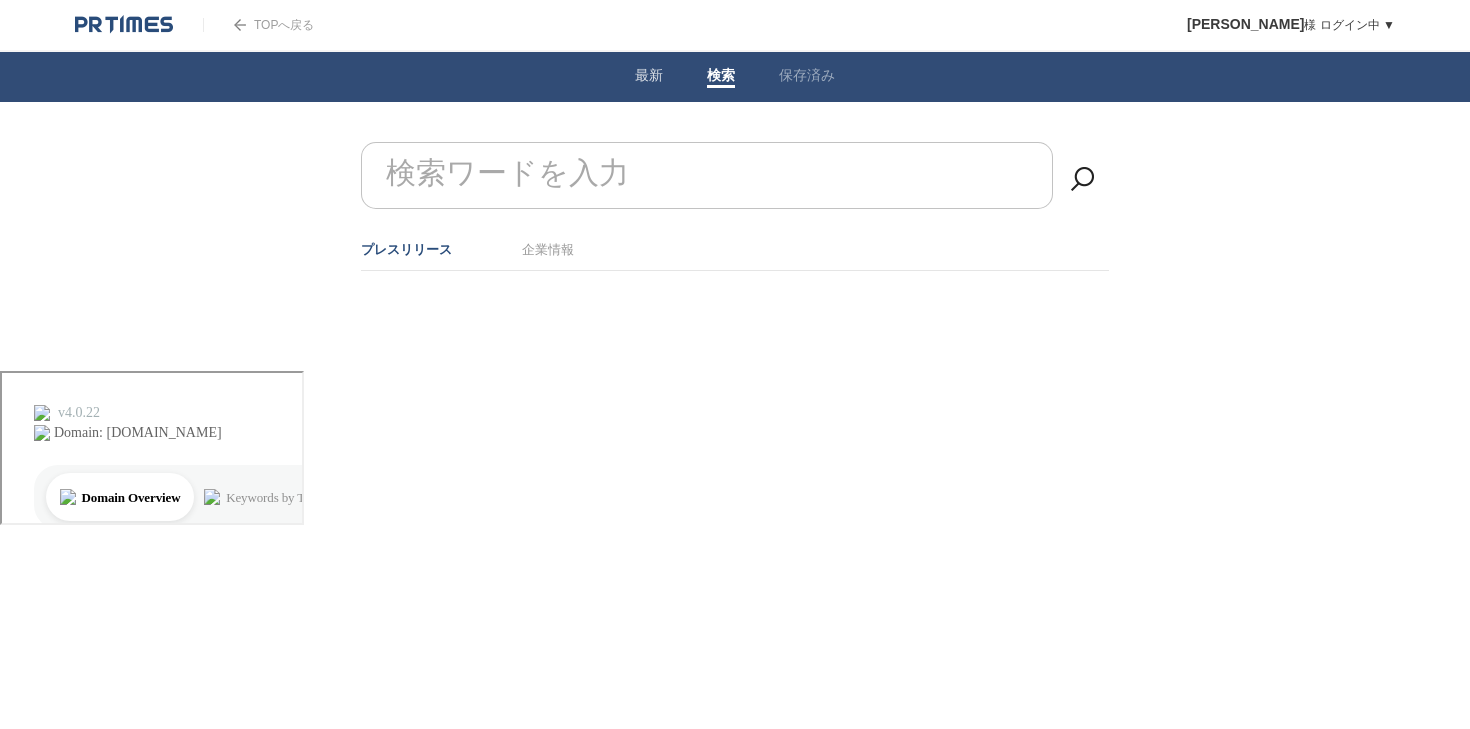 click on "最新" at bounding box center [649, 77] 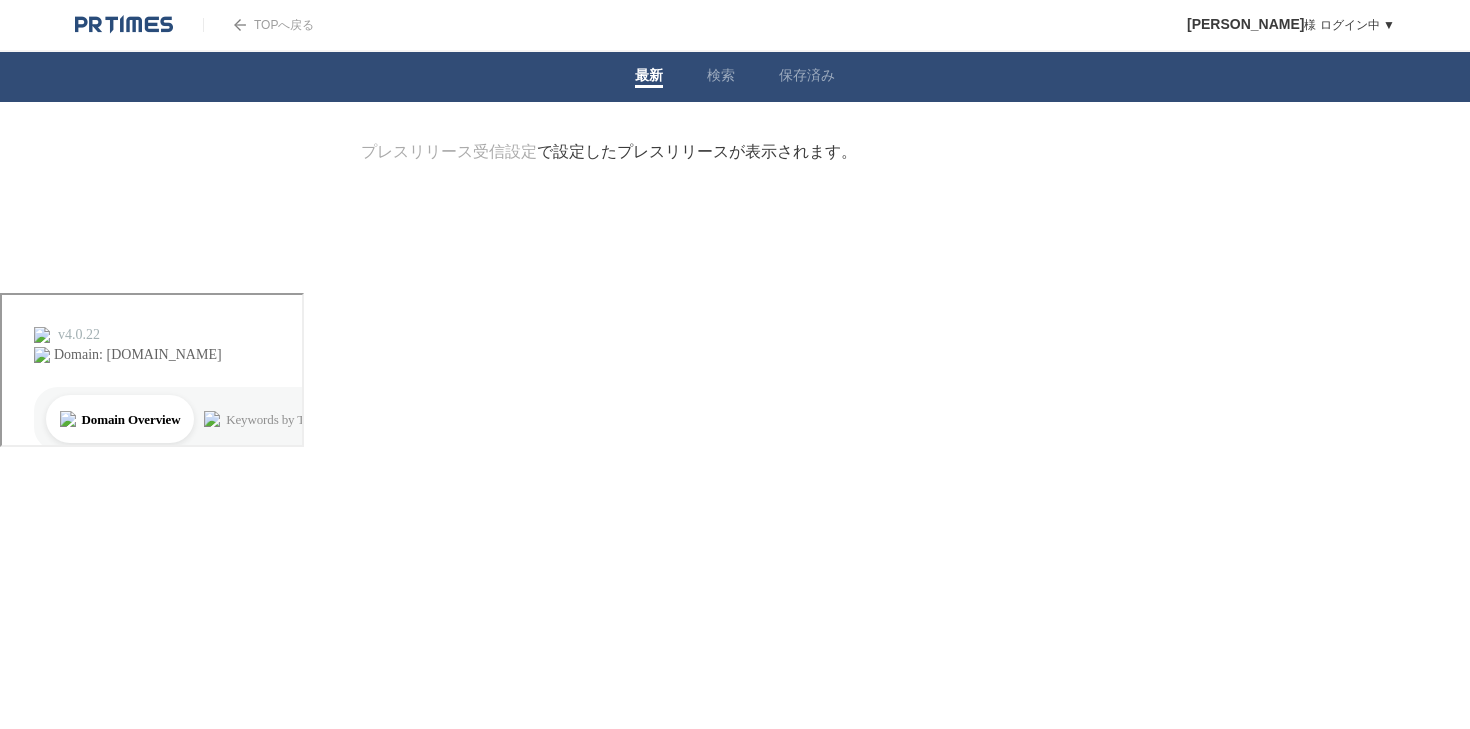 click on "TOPへ戻る" at bounding box center (258, 25) 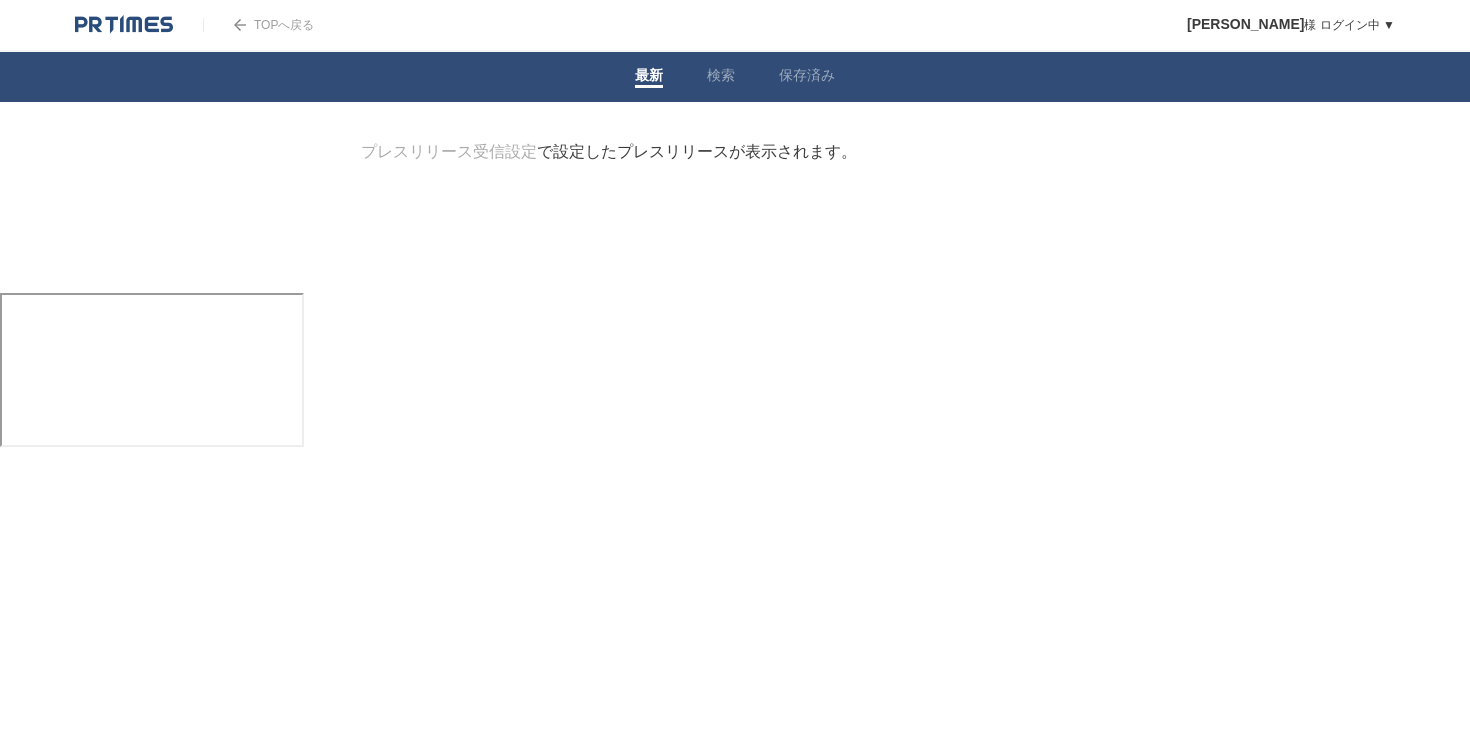 scroll, scrollTop: 0, scrollLeft: 0, axis: both 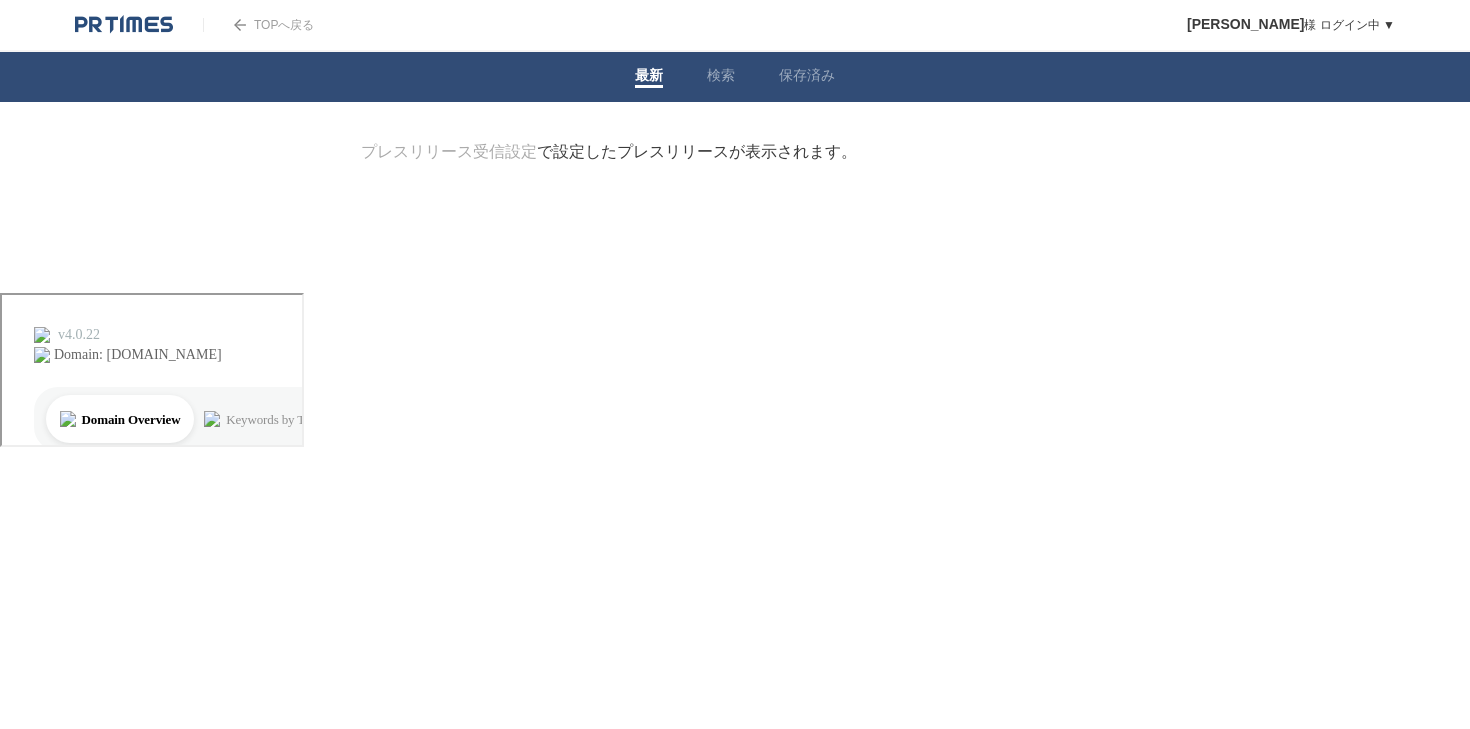 click on "TOPへ戻る" at bounding box center (258, 25) 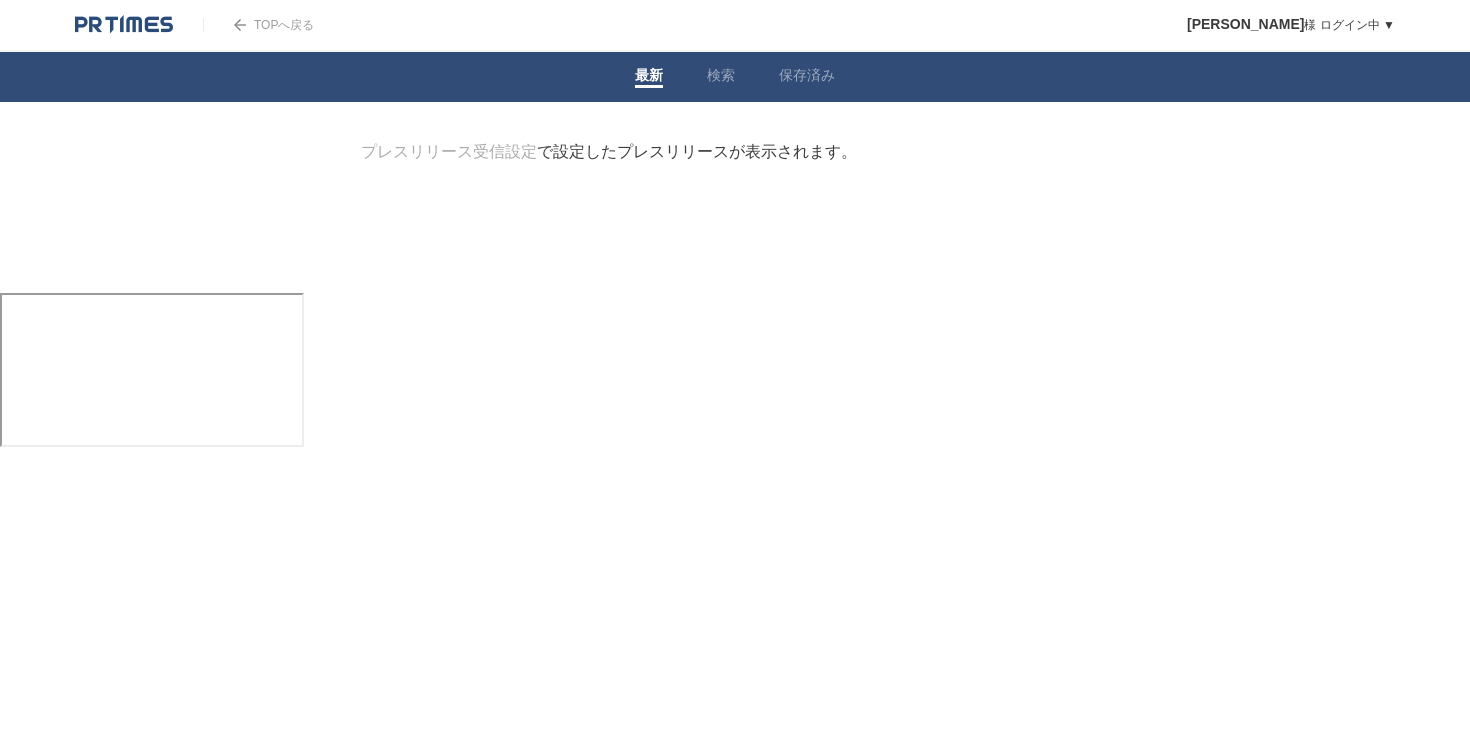 scroll, scrollTop: 0, scrollLeft: 0, axis: both 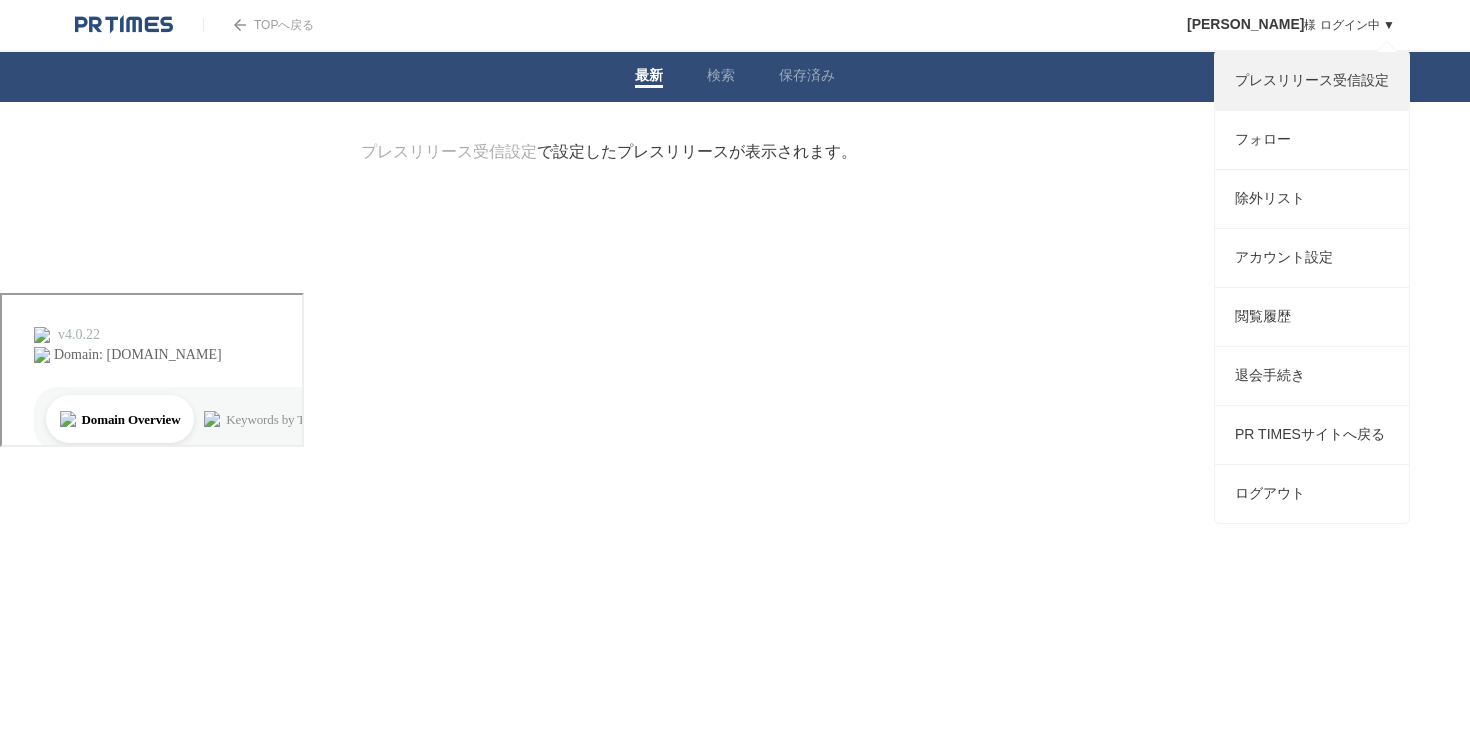 click on "プレスリリース受信設定" at bounding box center [1312, 81] 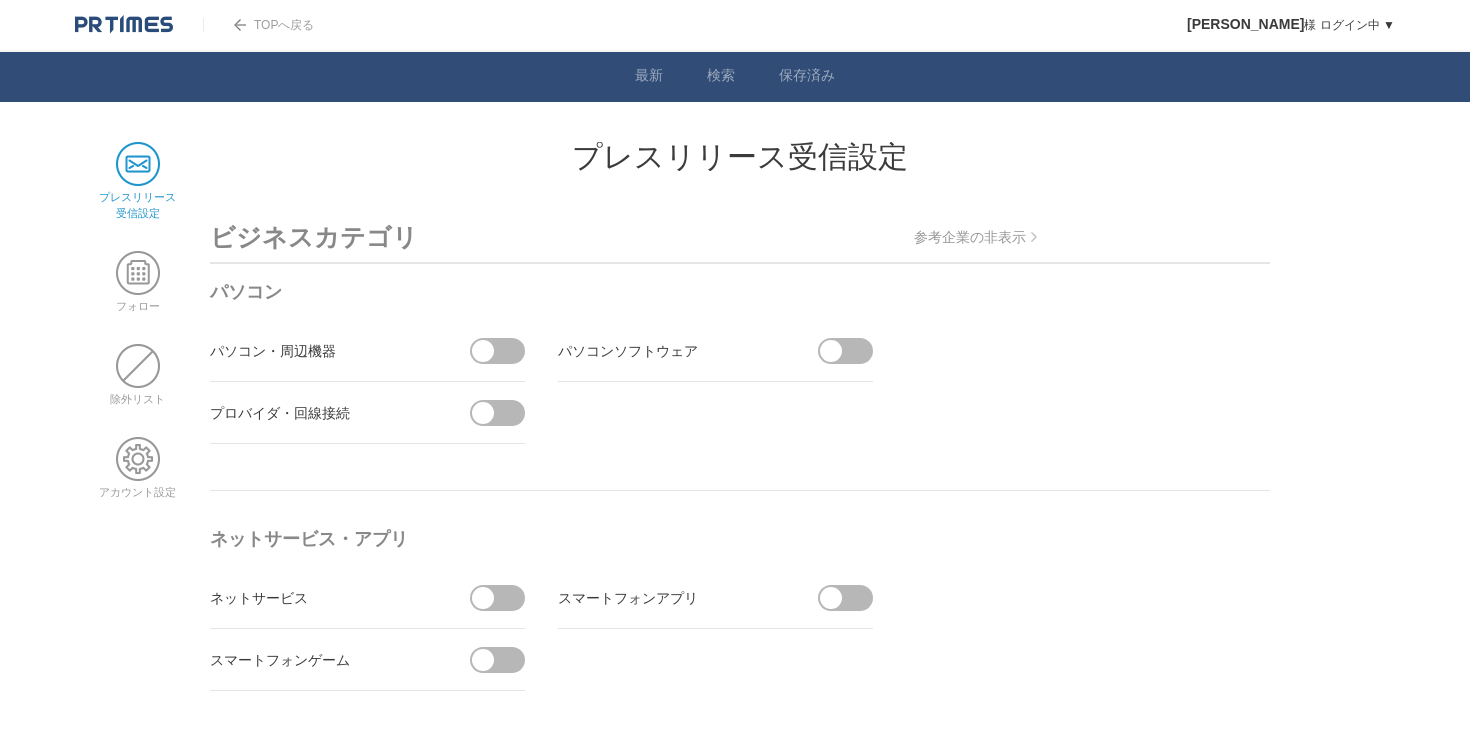 scroll, scrollTop: 0, scrollLeft: 0, axis: both 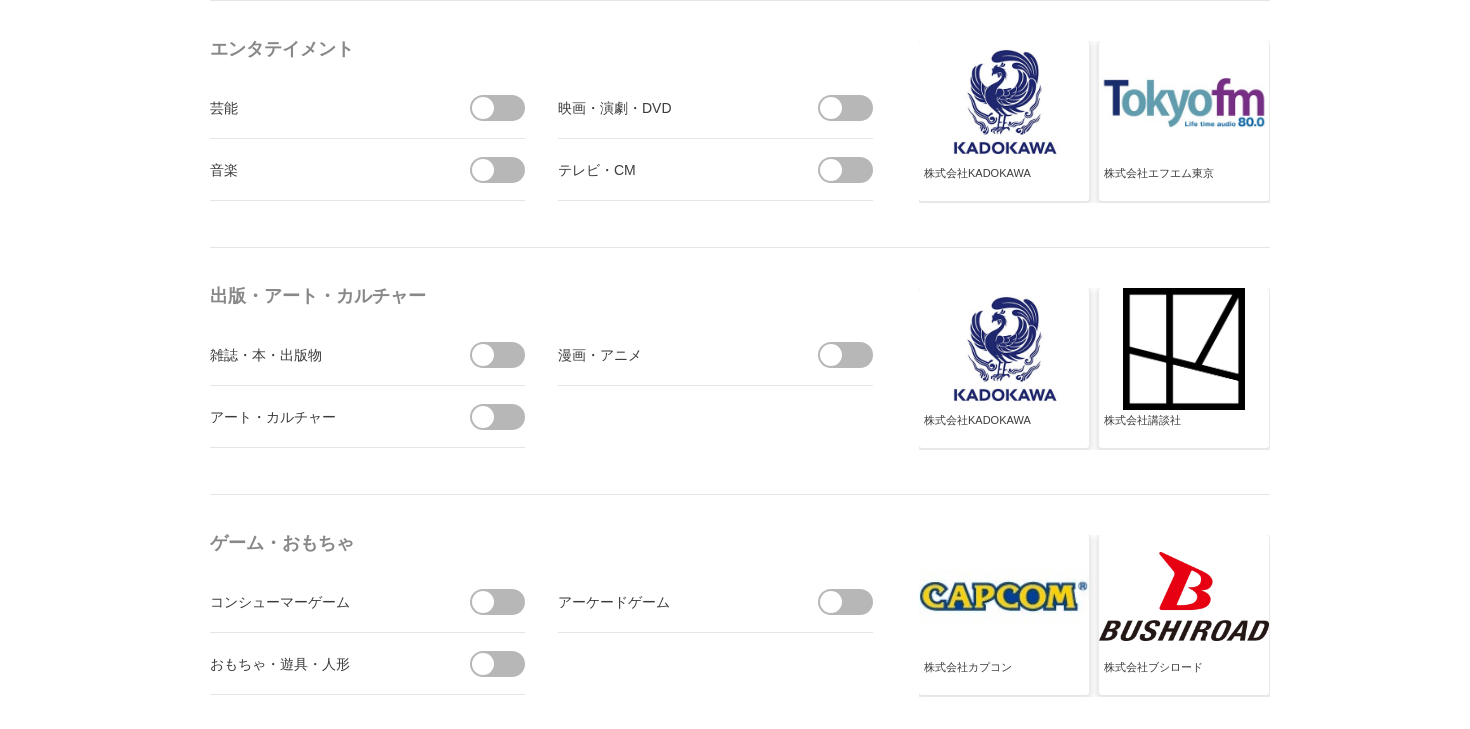 click at bounding box center [504, 417] 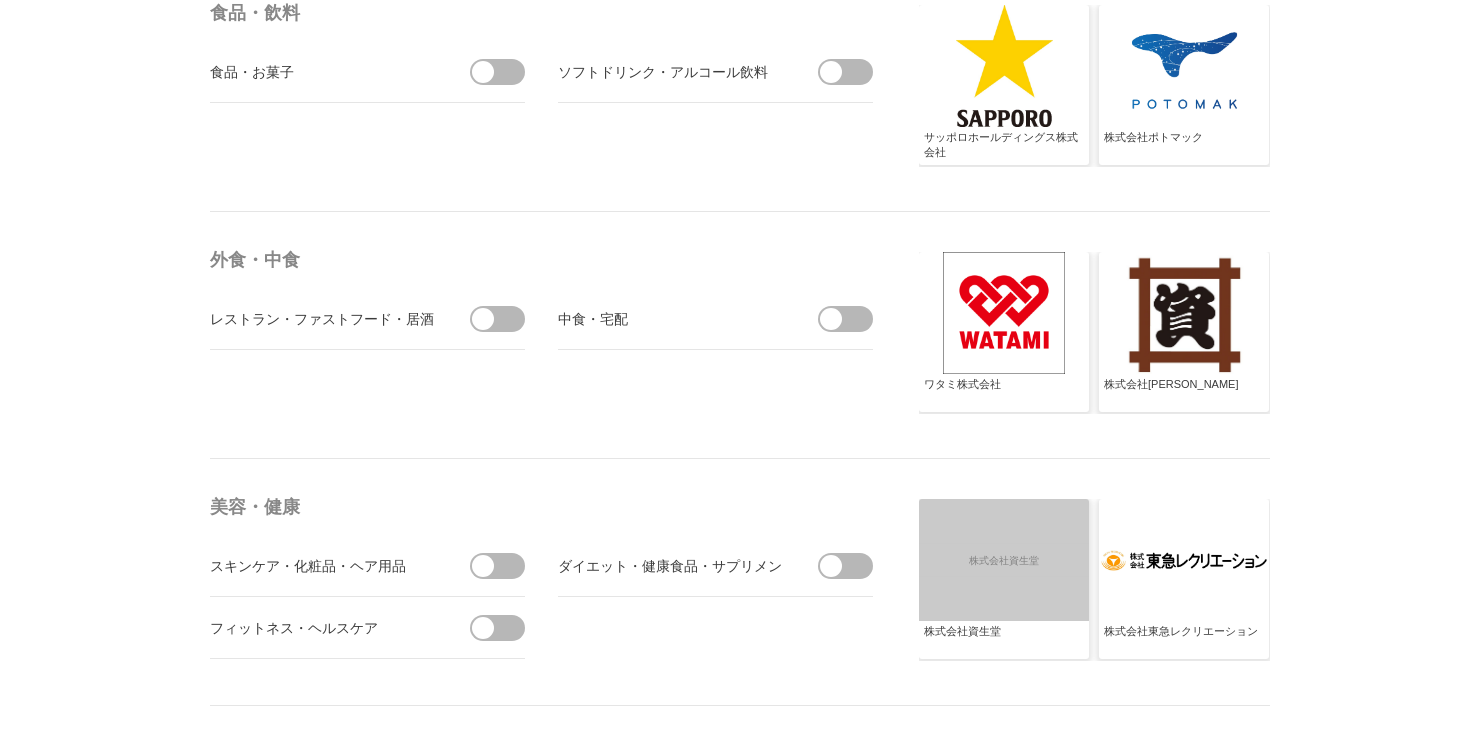 scroll, scrollTop: 3466, scrollLeft: 0, axis: vertical 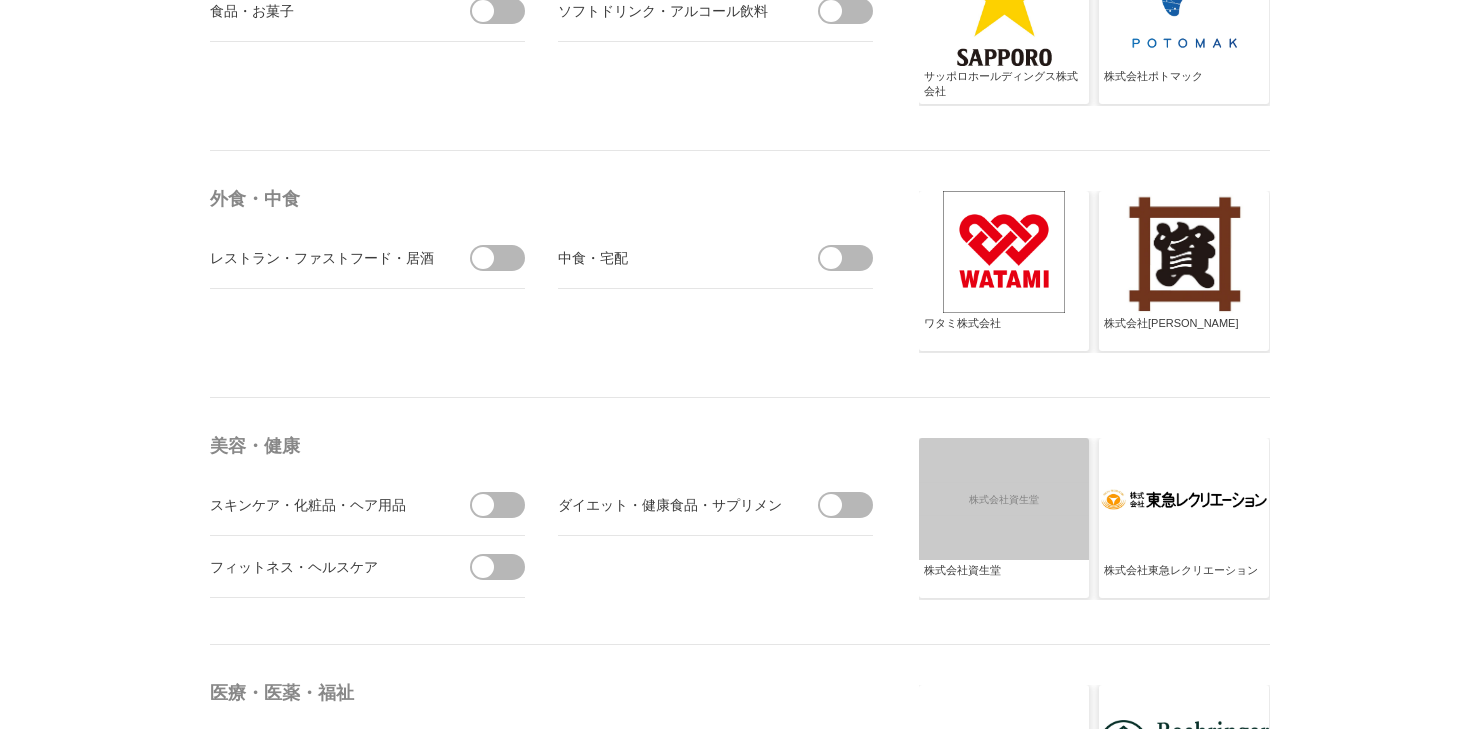 click at bounding box center (504, 258) 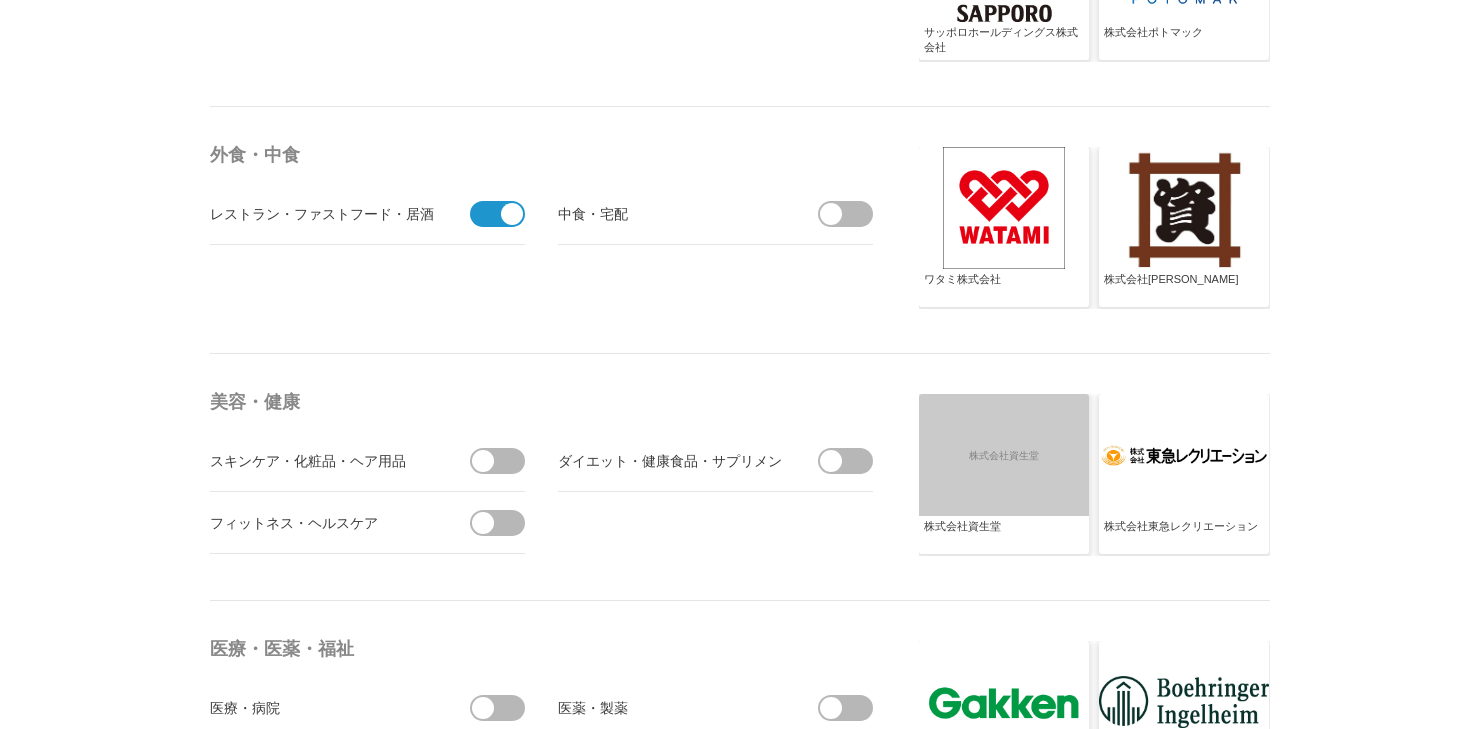 scroll, scrollTop: 3512, scrollLeft: 0, axis: vertical 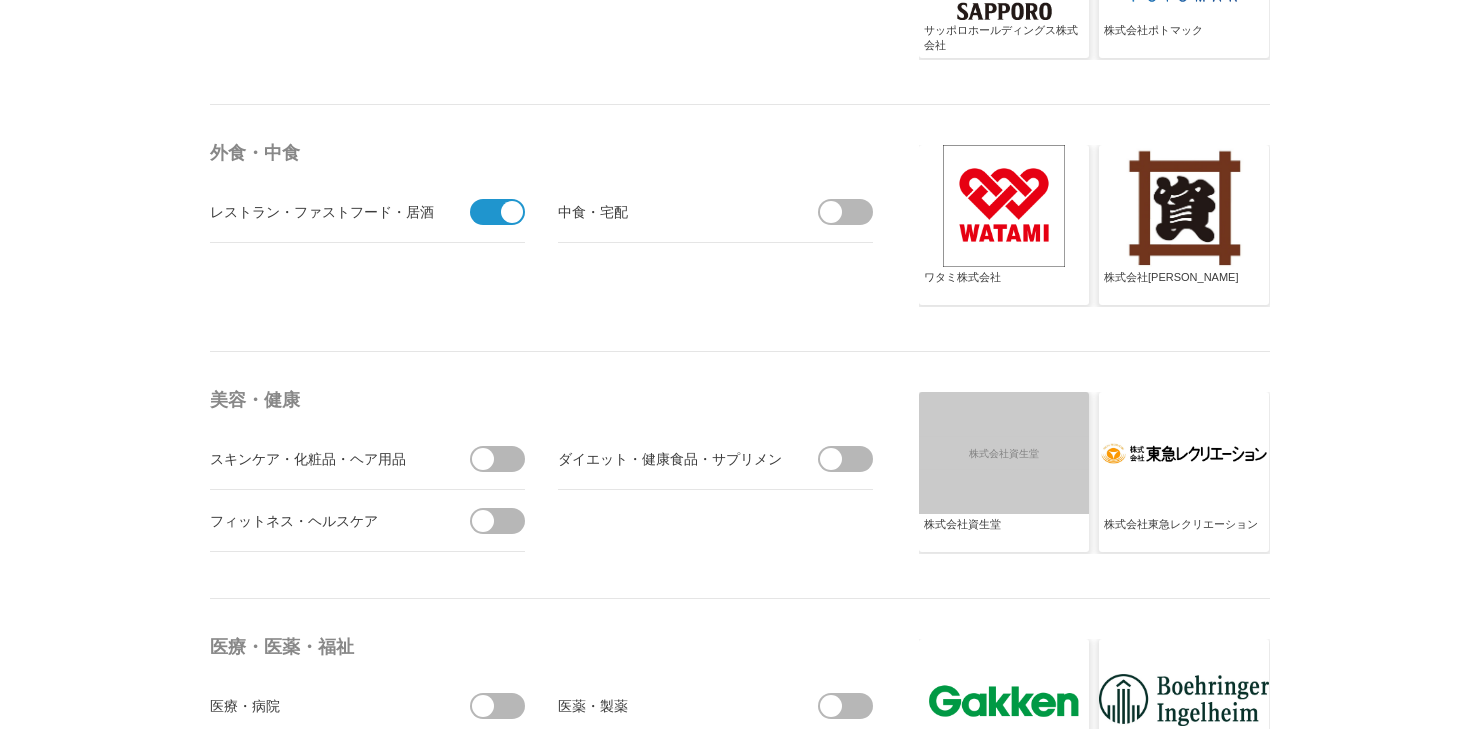 click at bounding box center (504, 521) 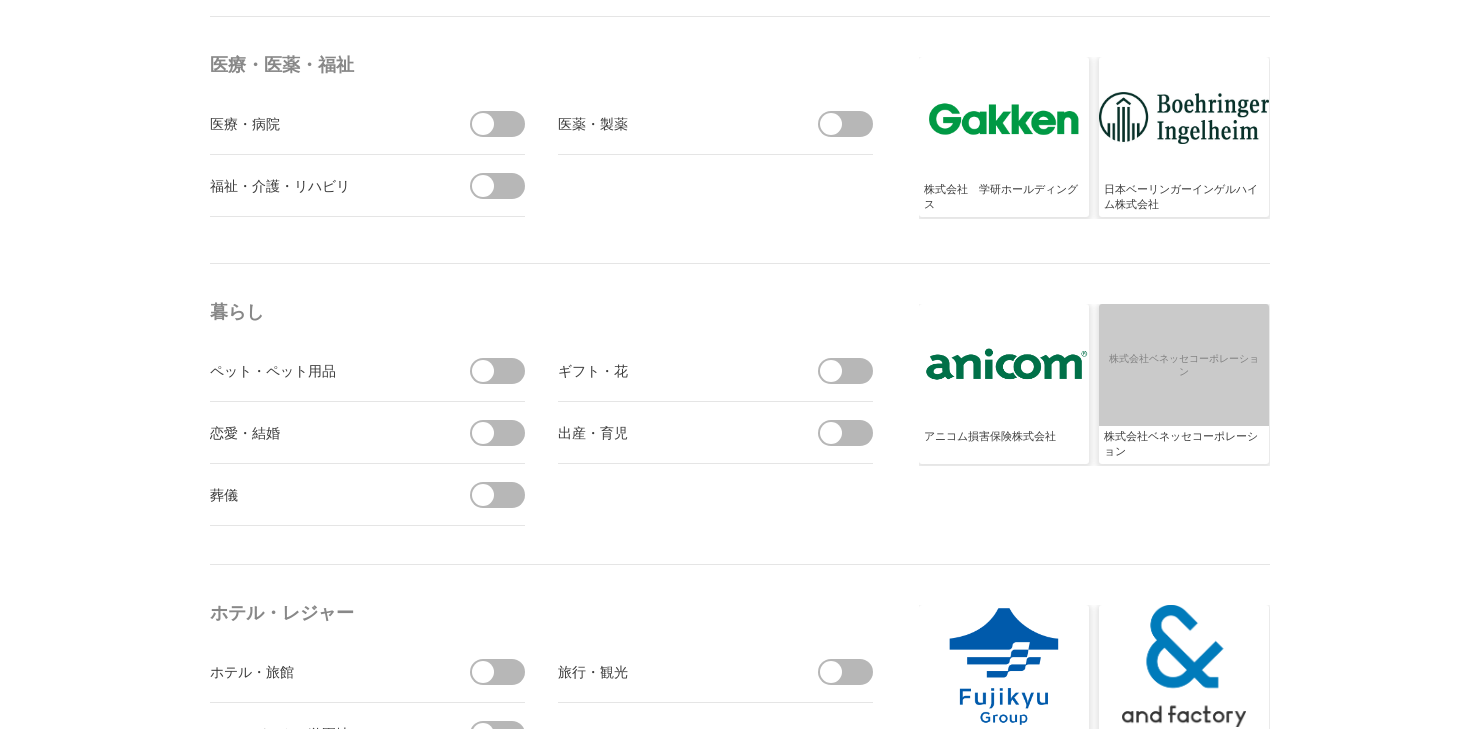 scroll, scrollTop: 4117, scrollLeft: 0, axis: vertical 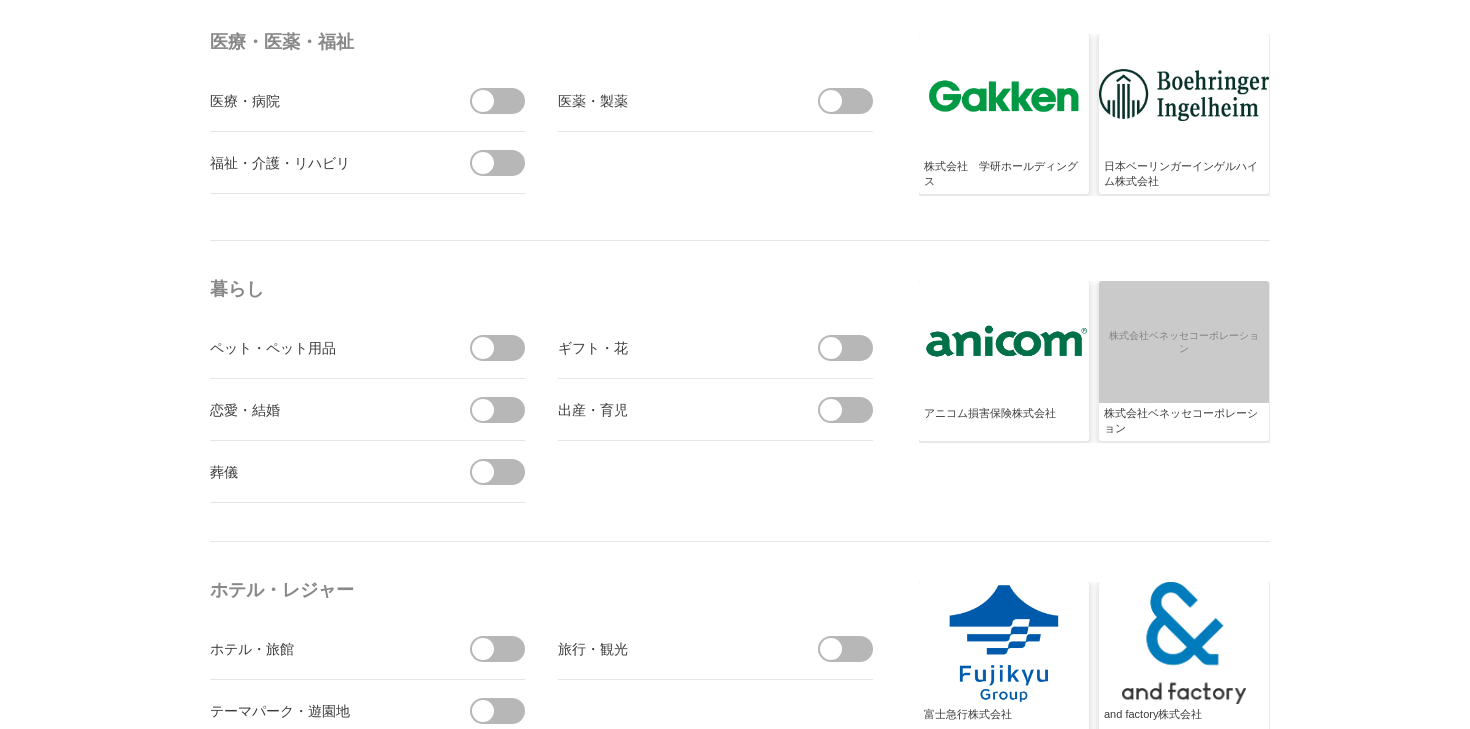 click at bounding box center (504, 348) 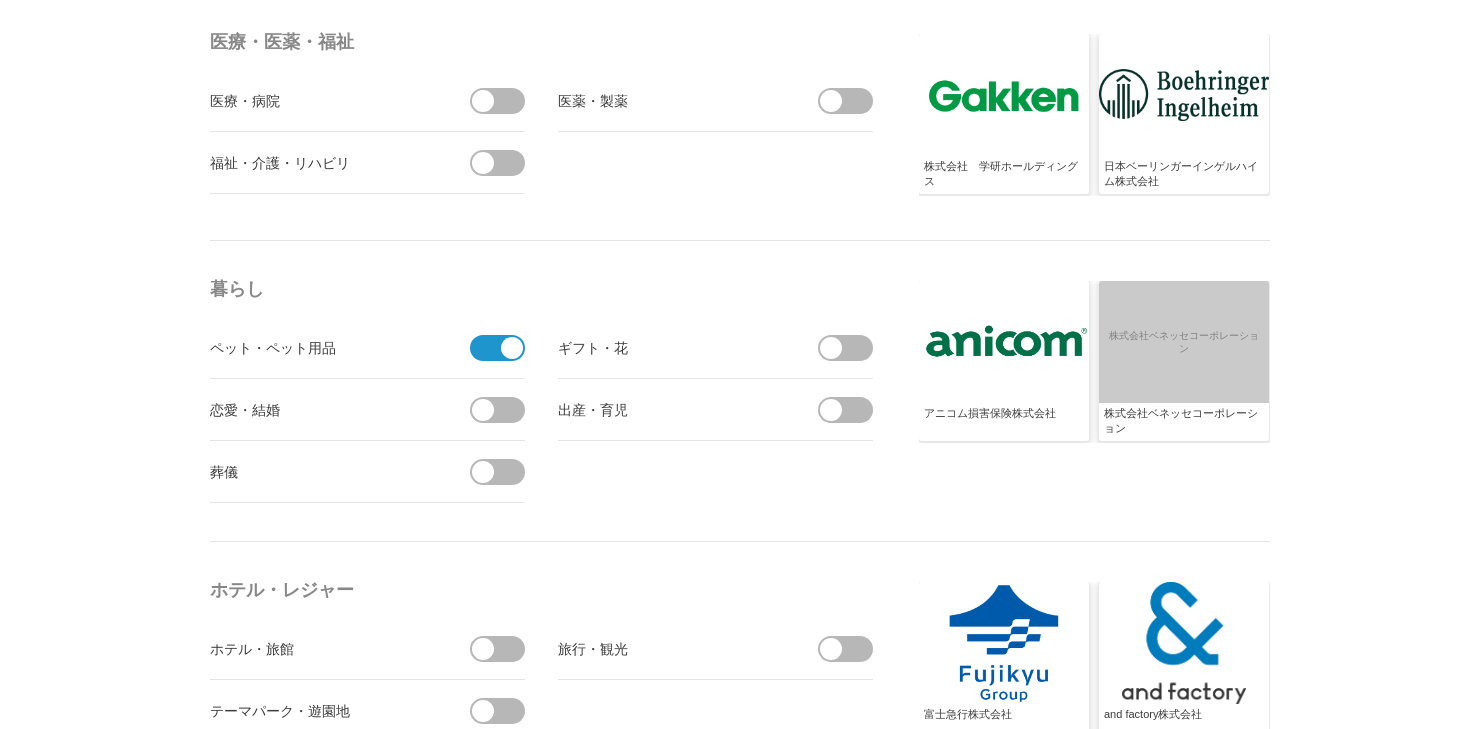 click at bounding box center [852, 410] 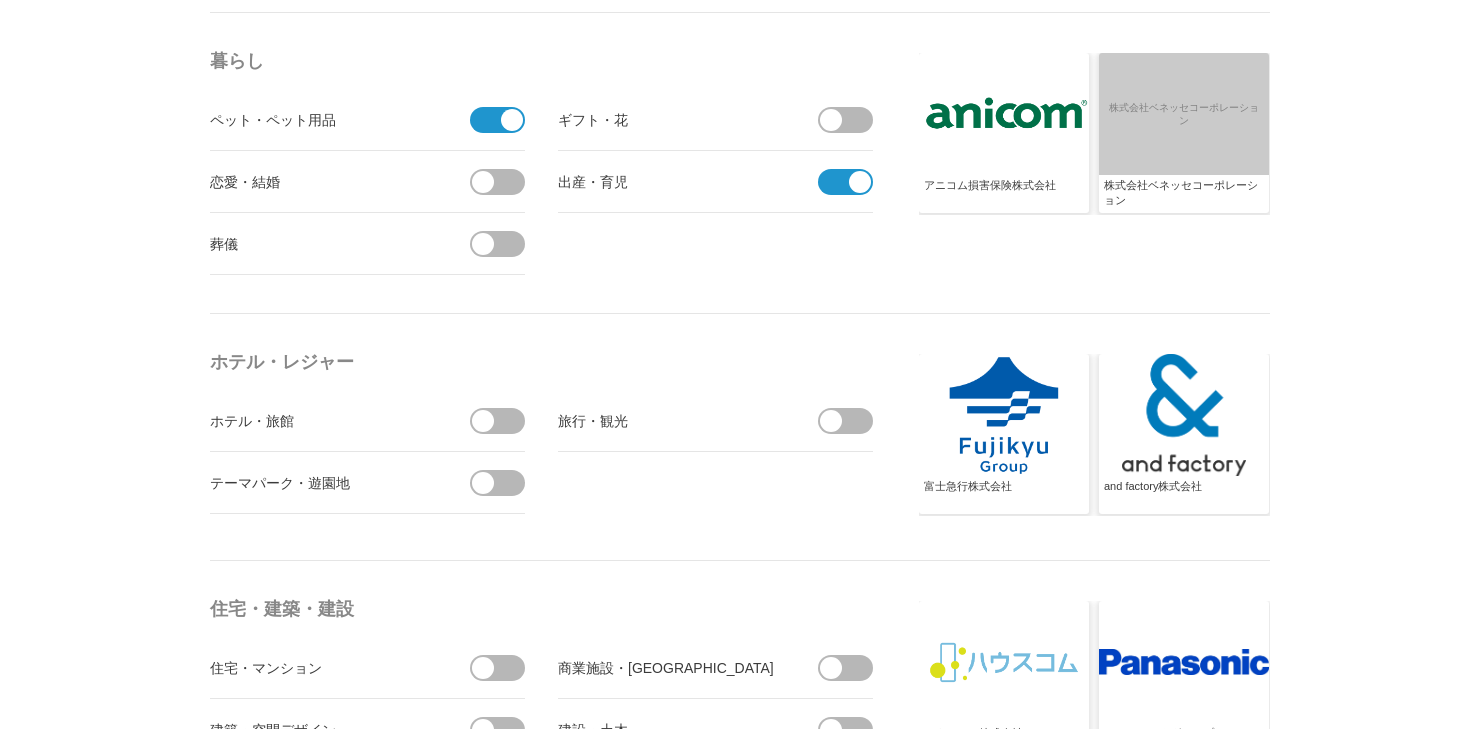 scroll, scrollTop: 4349, scrollLeft: 0, axis: vertical 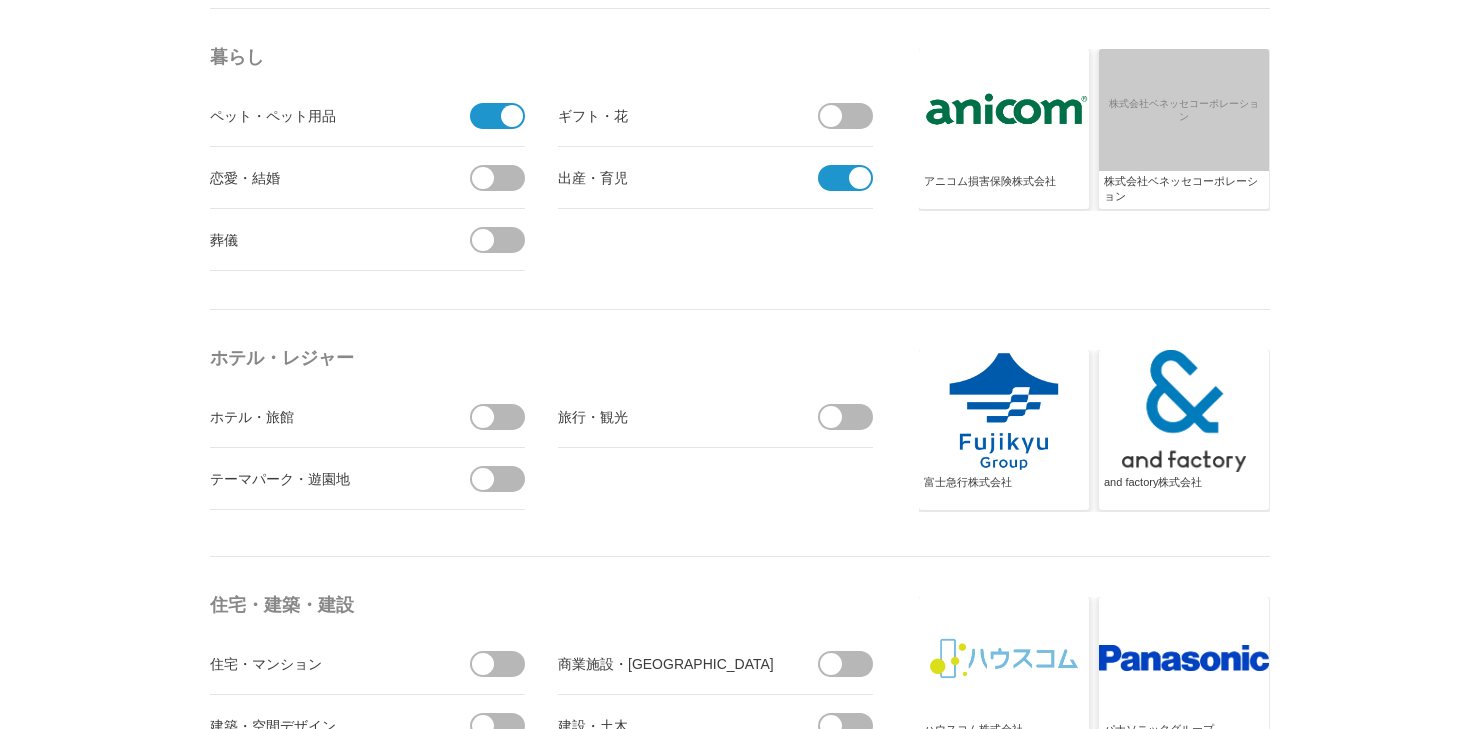 click at bounding box center [504, 417] 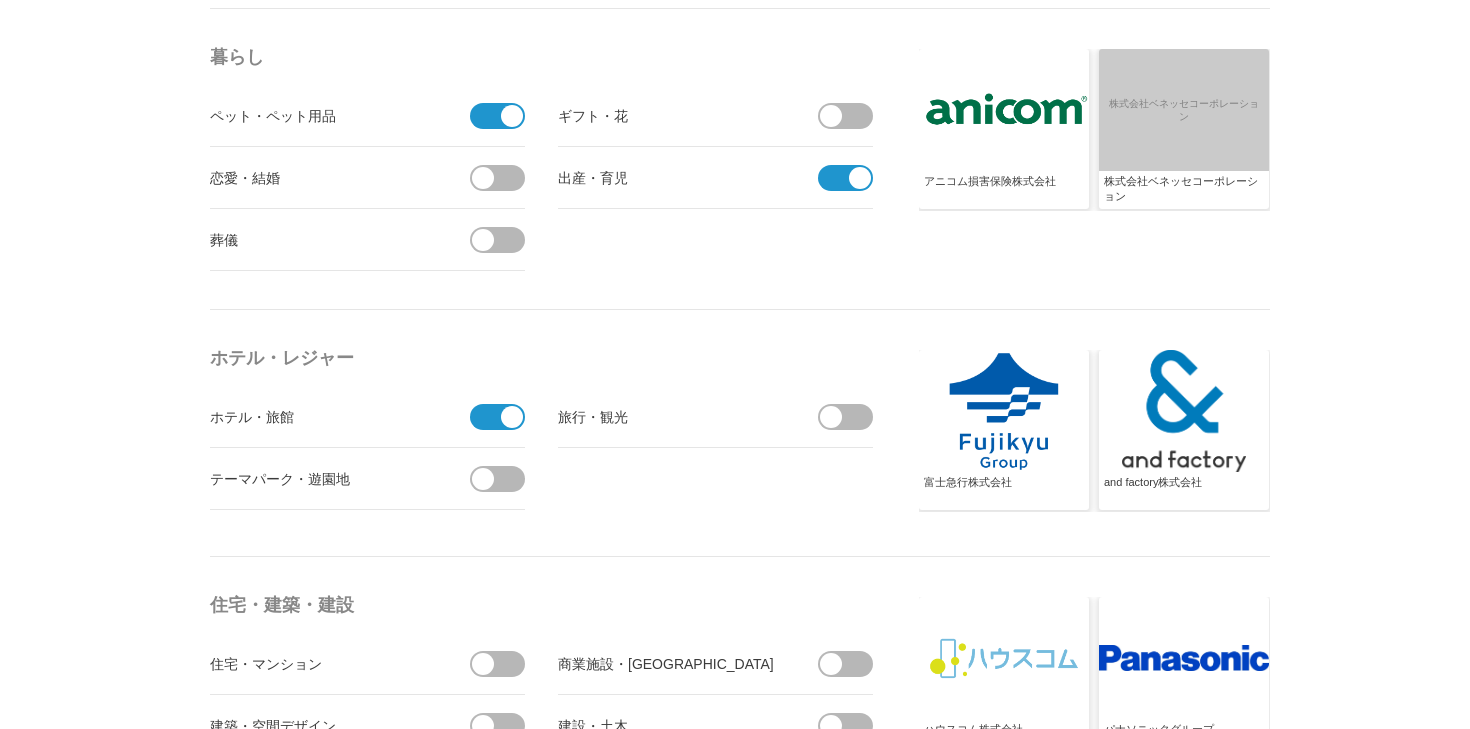 click at bounding box center [504, 479] 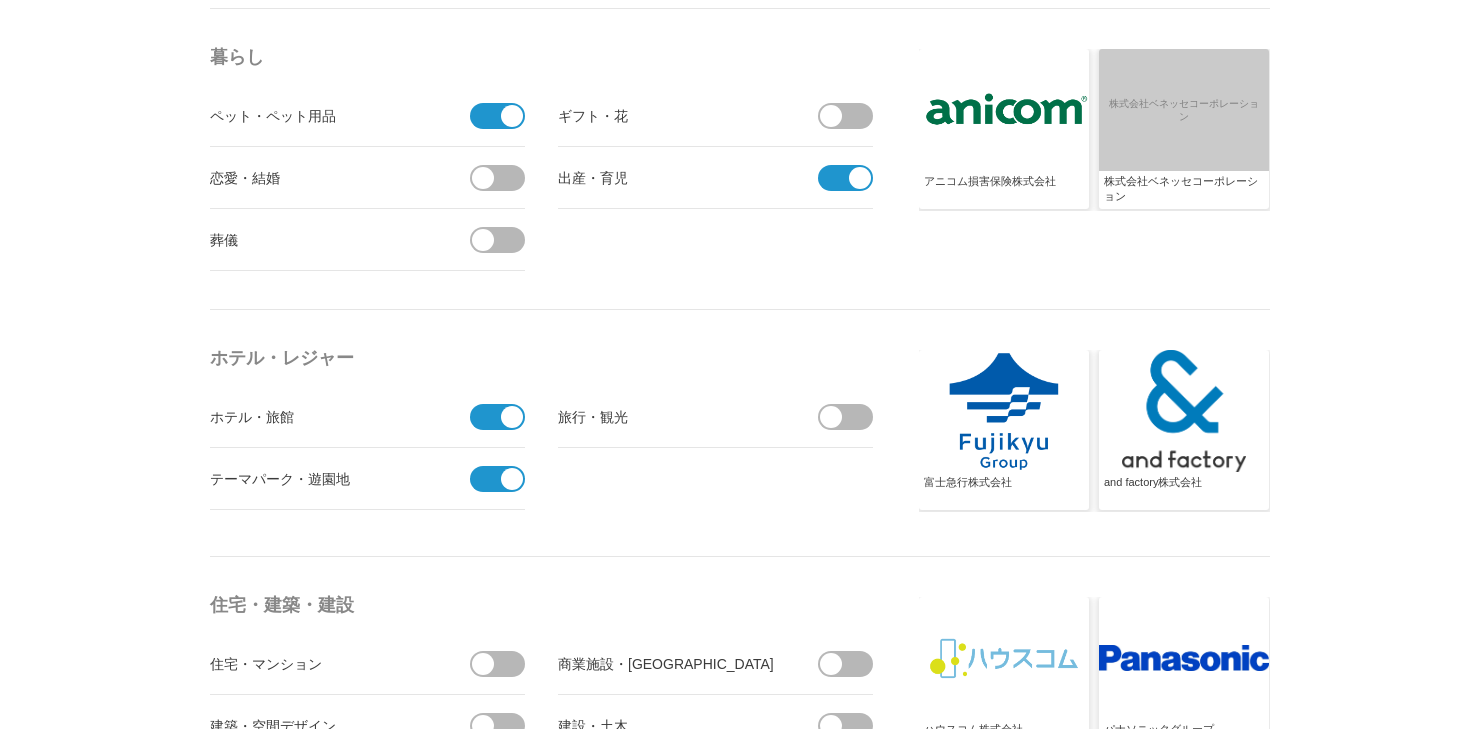 click at bounding box center [852, 417] 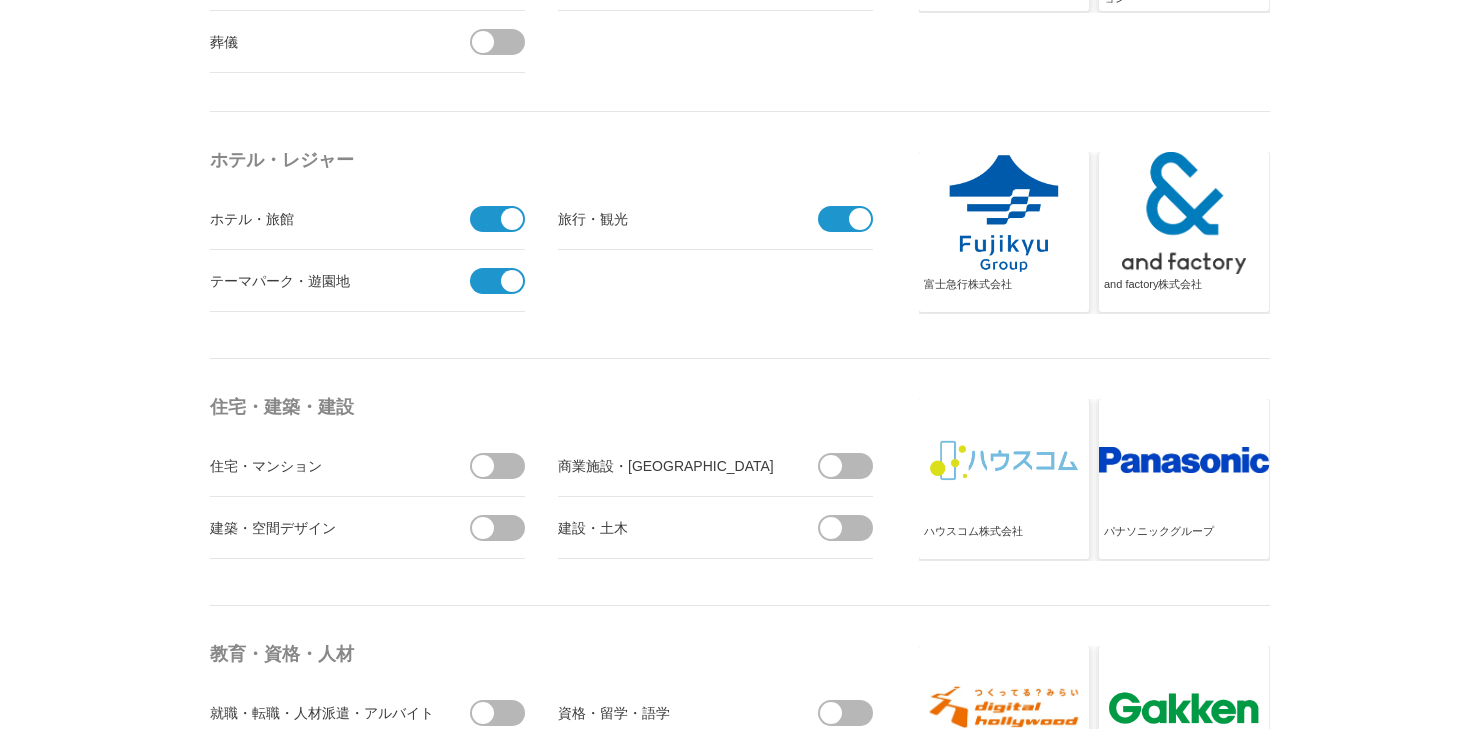 scroll, scrollTop: 4566, scrollLeft: 0, axis: vertical 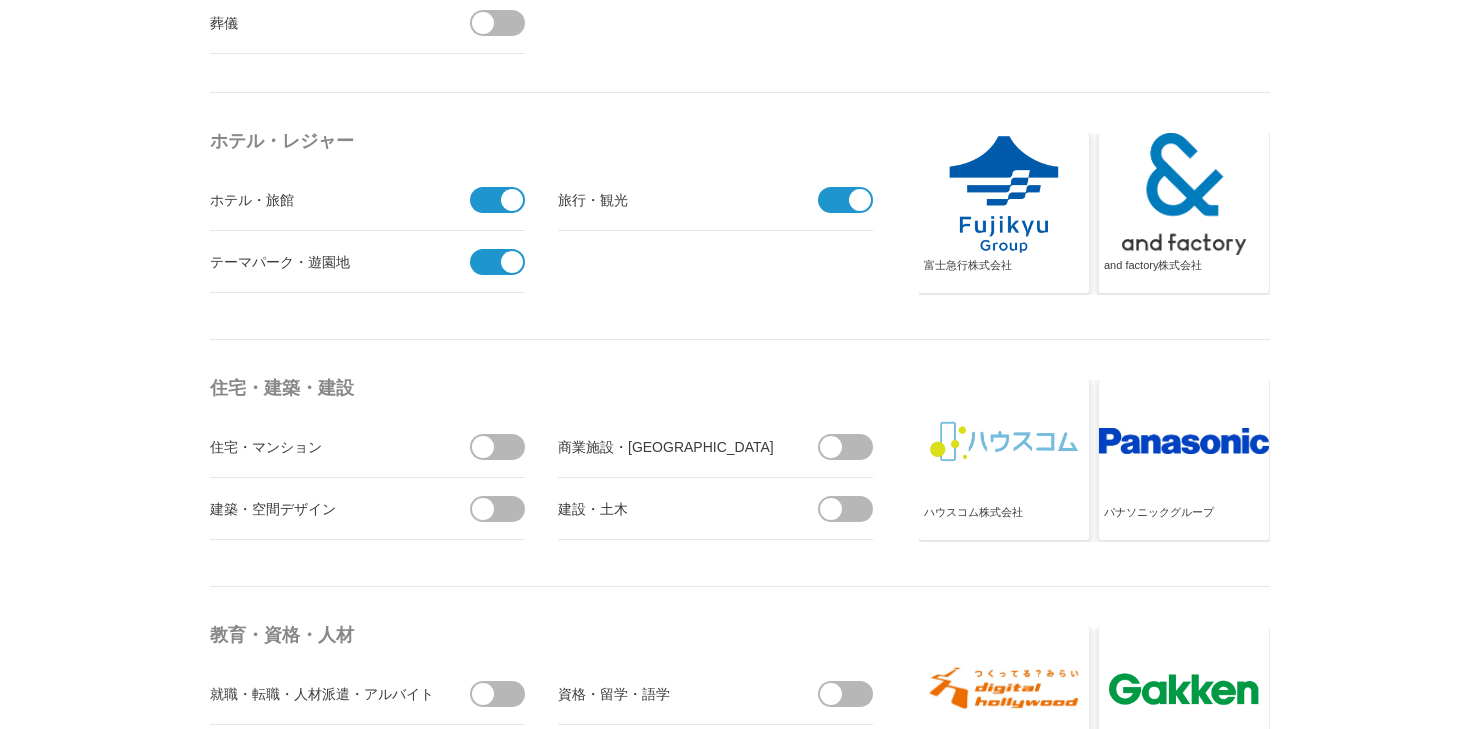 click at bounding box center [852, 447] 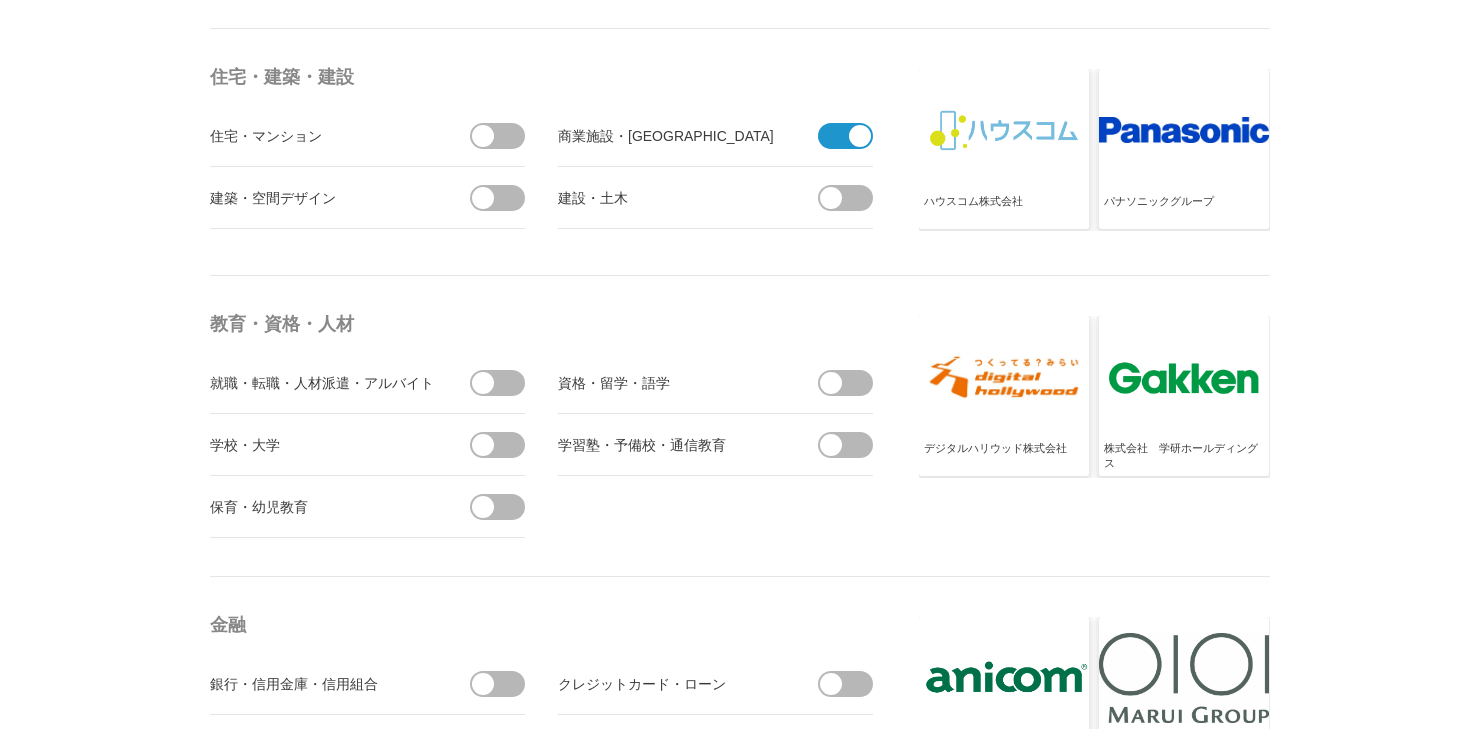 scroll, scrollTop: 4879, scrollLeft: 0, axis: vertical 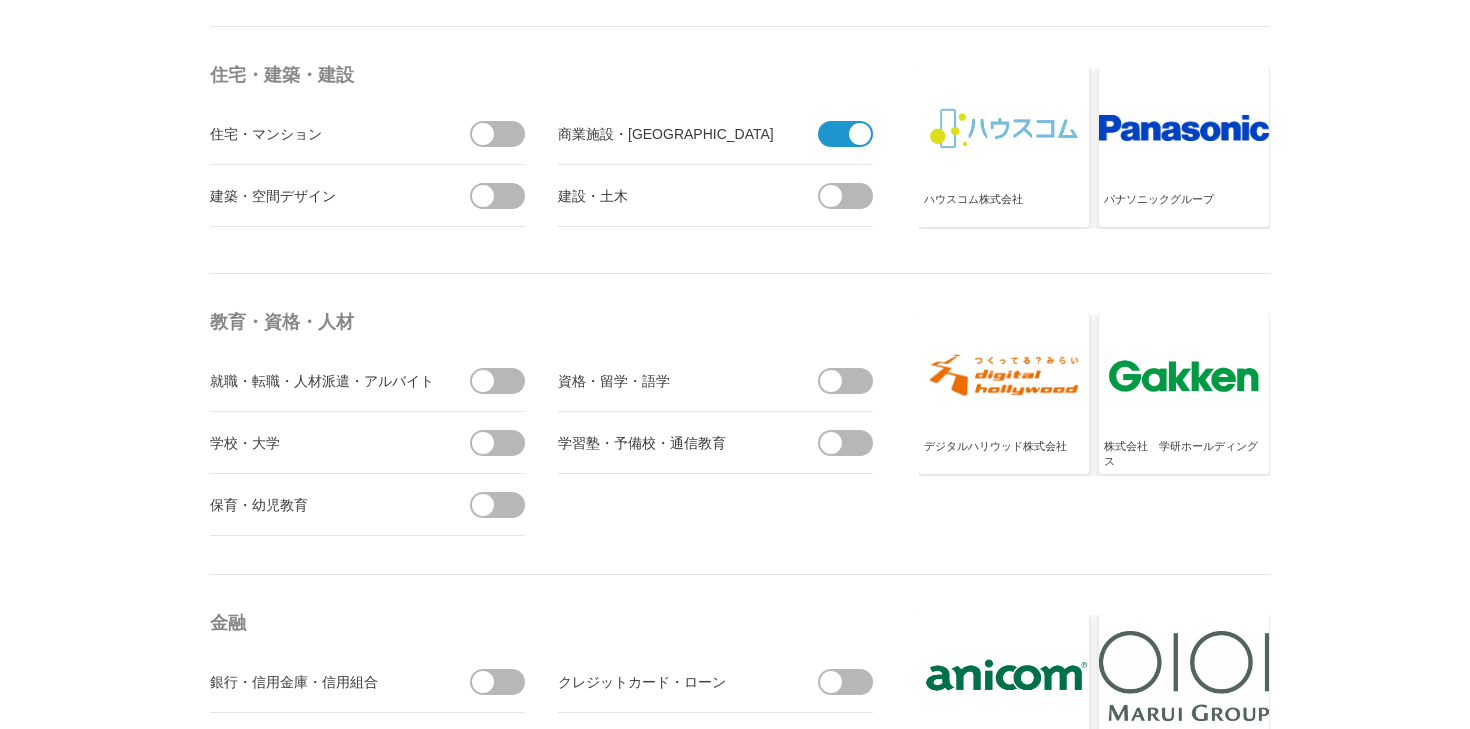 click at bounding box center (852, 381) 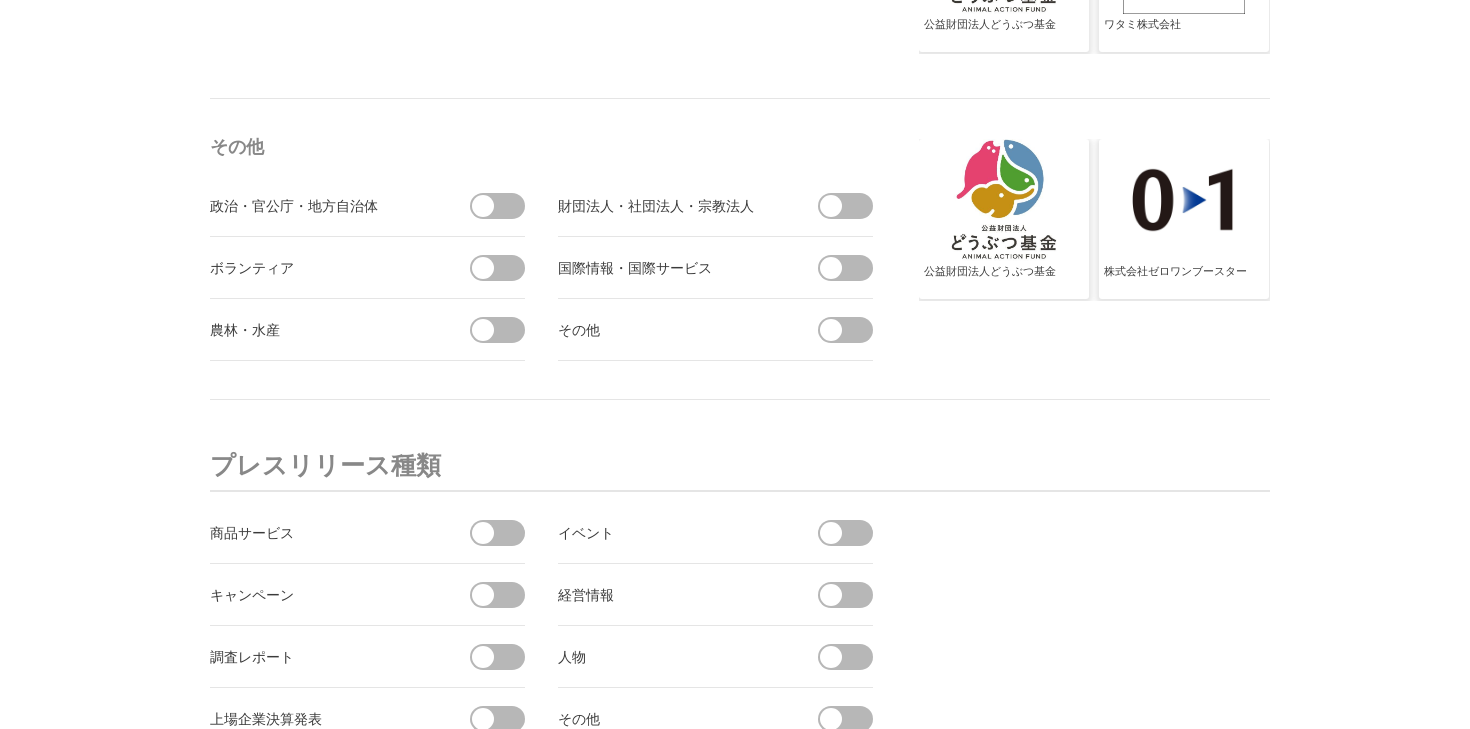 scroll, scrollTop: 6987, scrollLeft: 0, axis: vertical 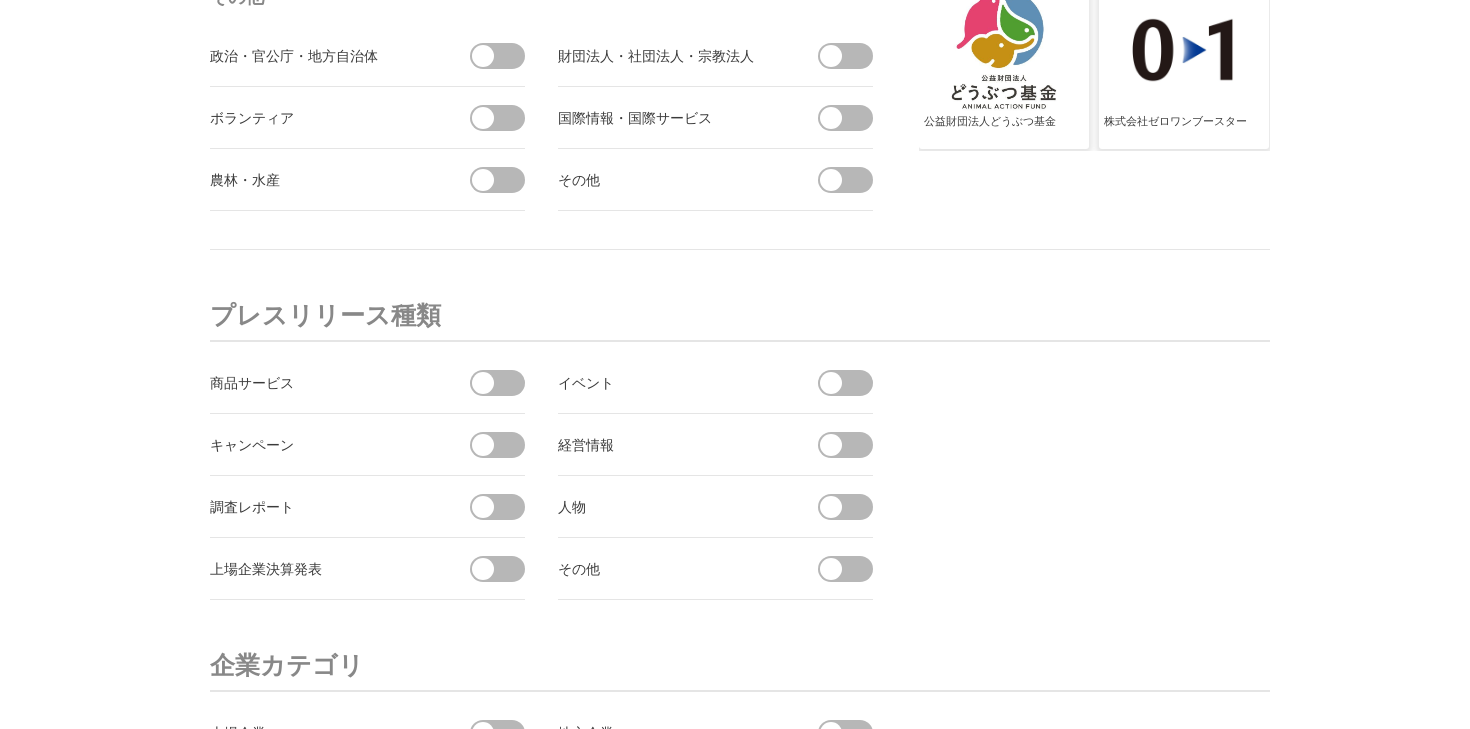 click at bounding box center (852, 383) 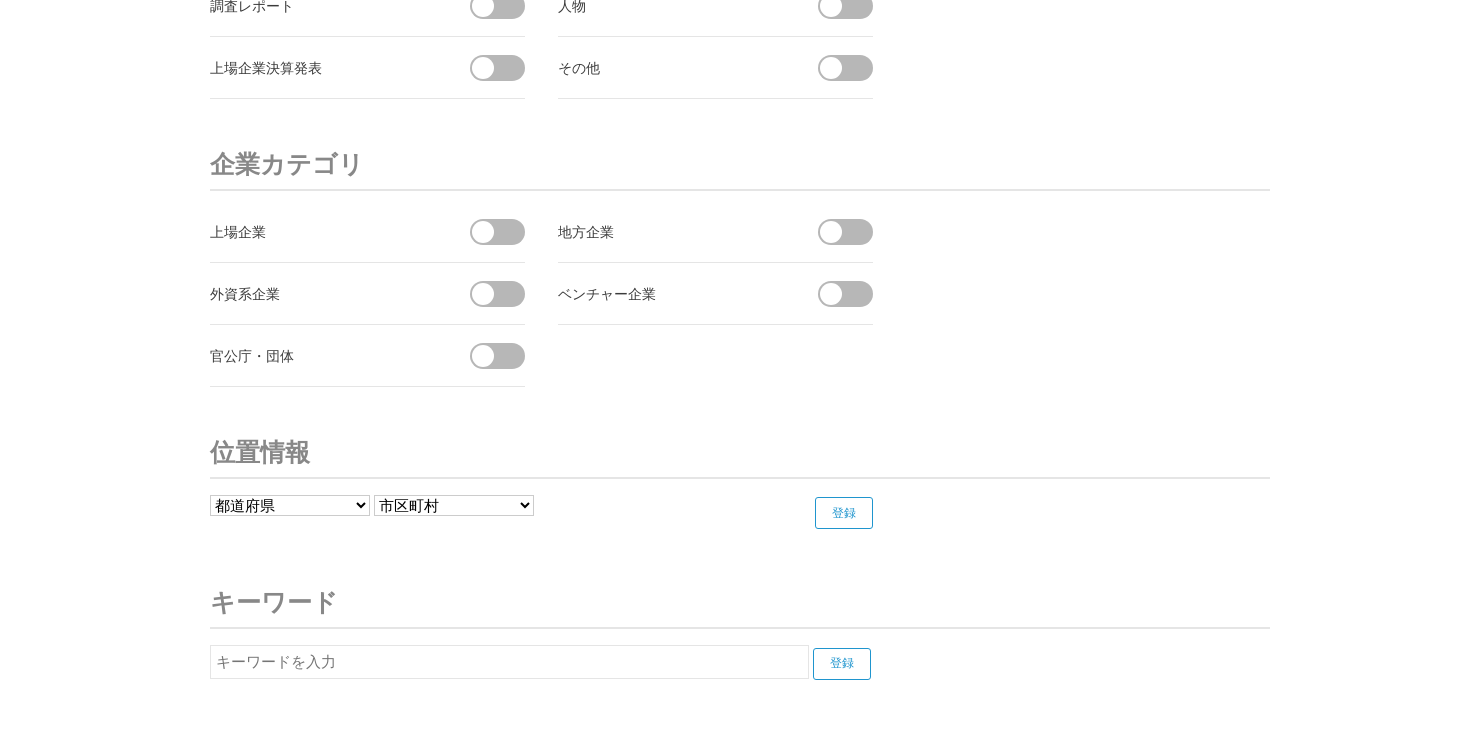 scroll, scrollTop: 7505, scrollLeft: 0, axis: vertical 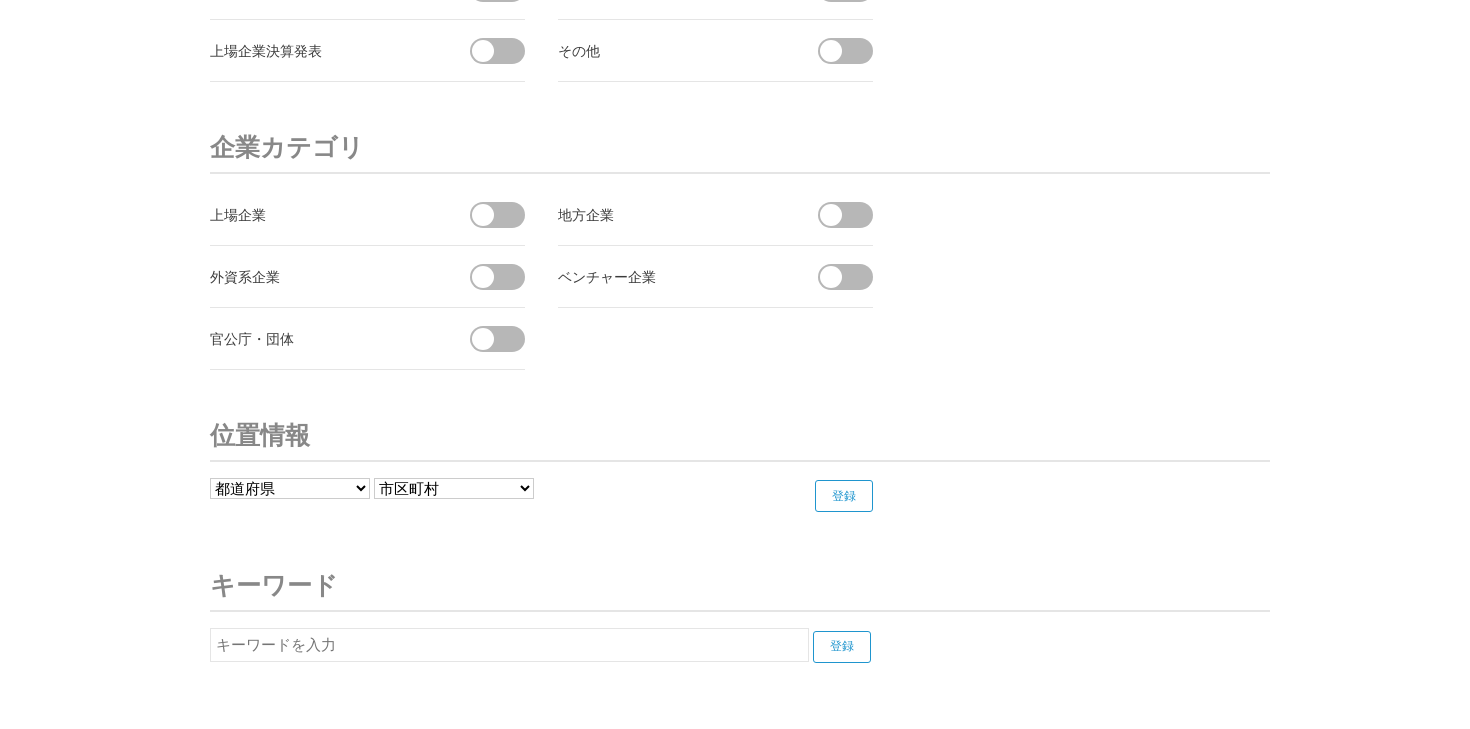 click on "都道府県
北海道
青森県
岩手県
宮城県
秋田県
山形県
福島県
茨城県
栃木県
群馬県
埼玉県
千葉県
東京都
神奈川県
新潟県
富山県 石川県 福井県" at bounding box center [290, 488] 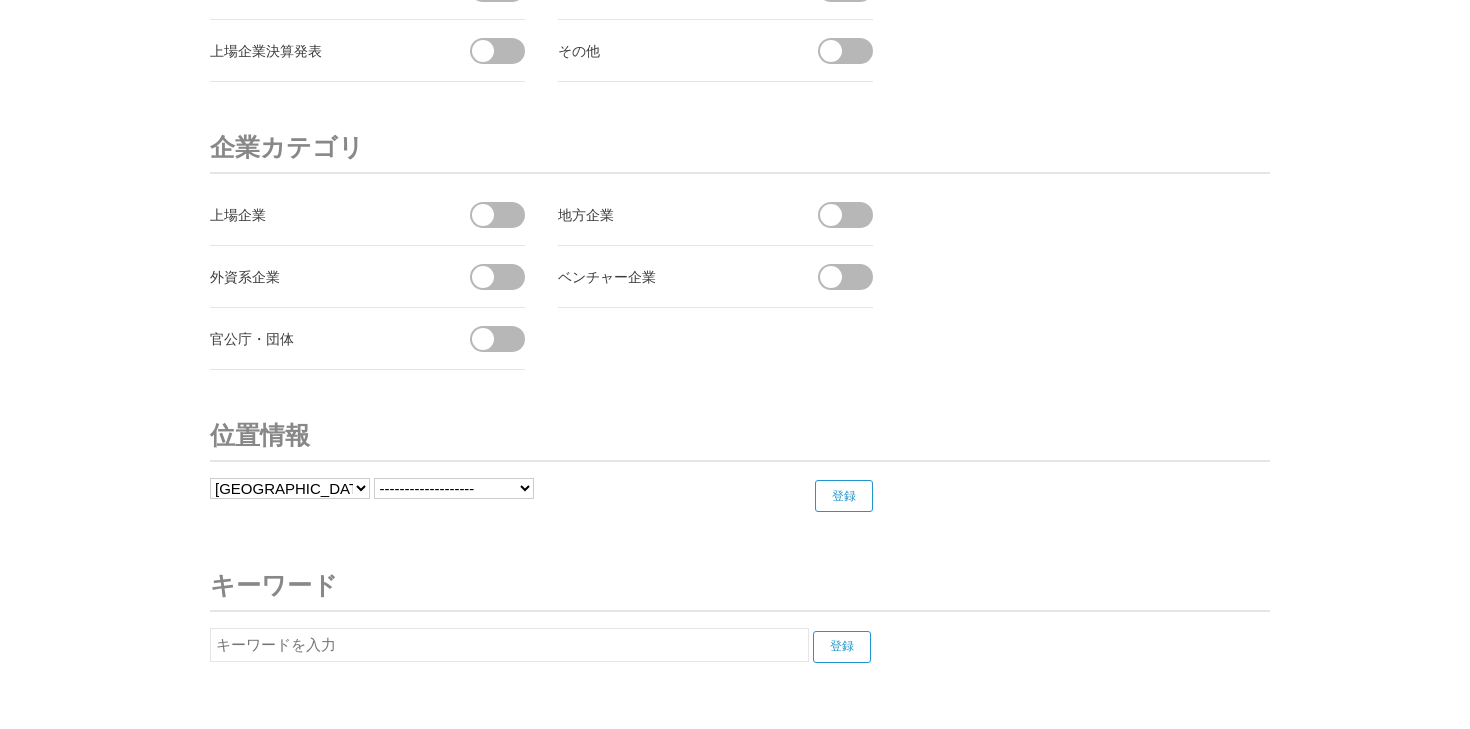 click on "登録" at bounding box center [844, 496] 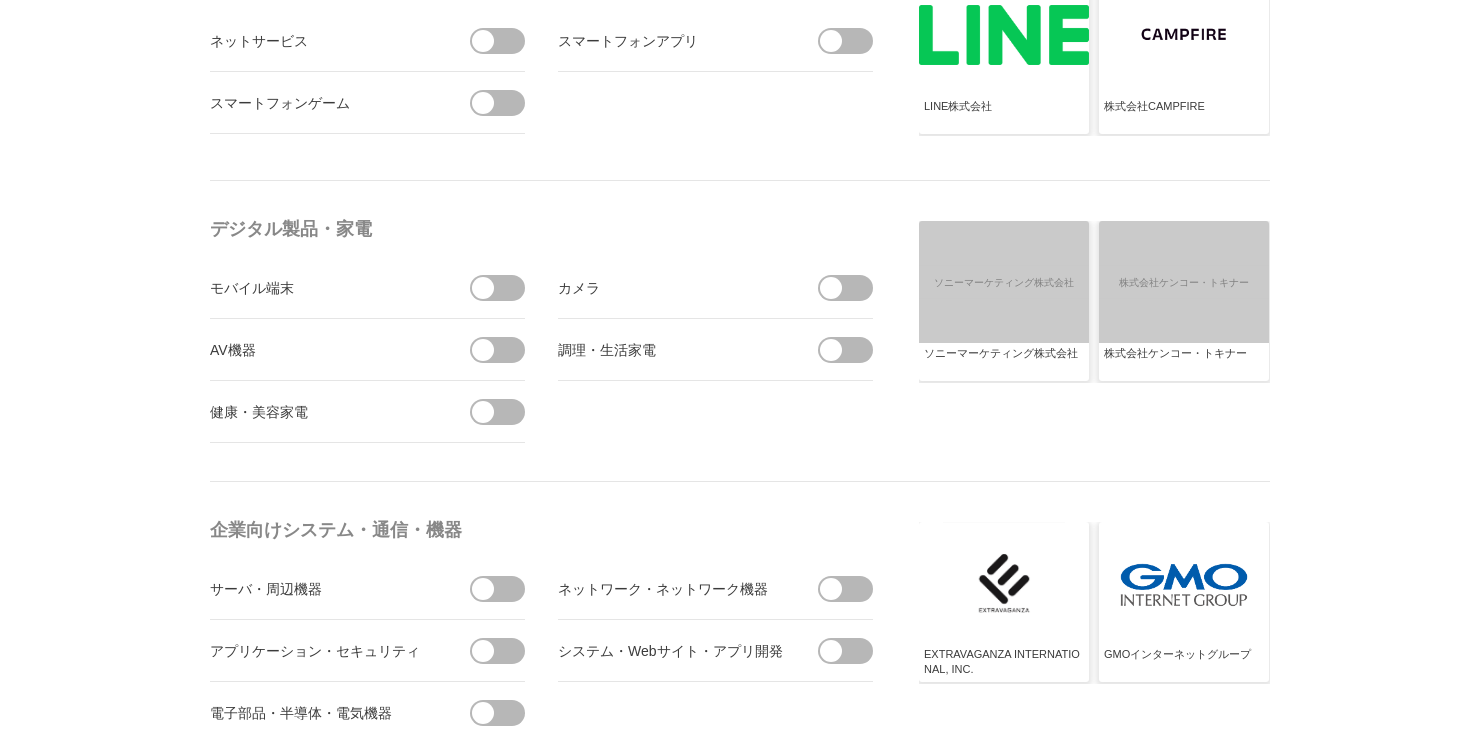 scroll, scrollTop: 0, scrollLeft: 0, axis: both 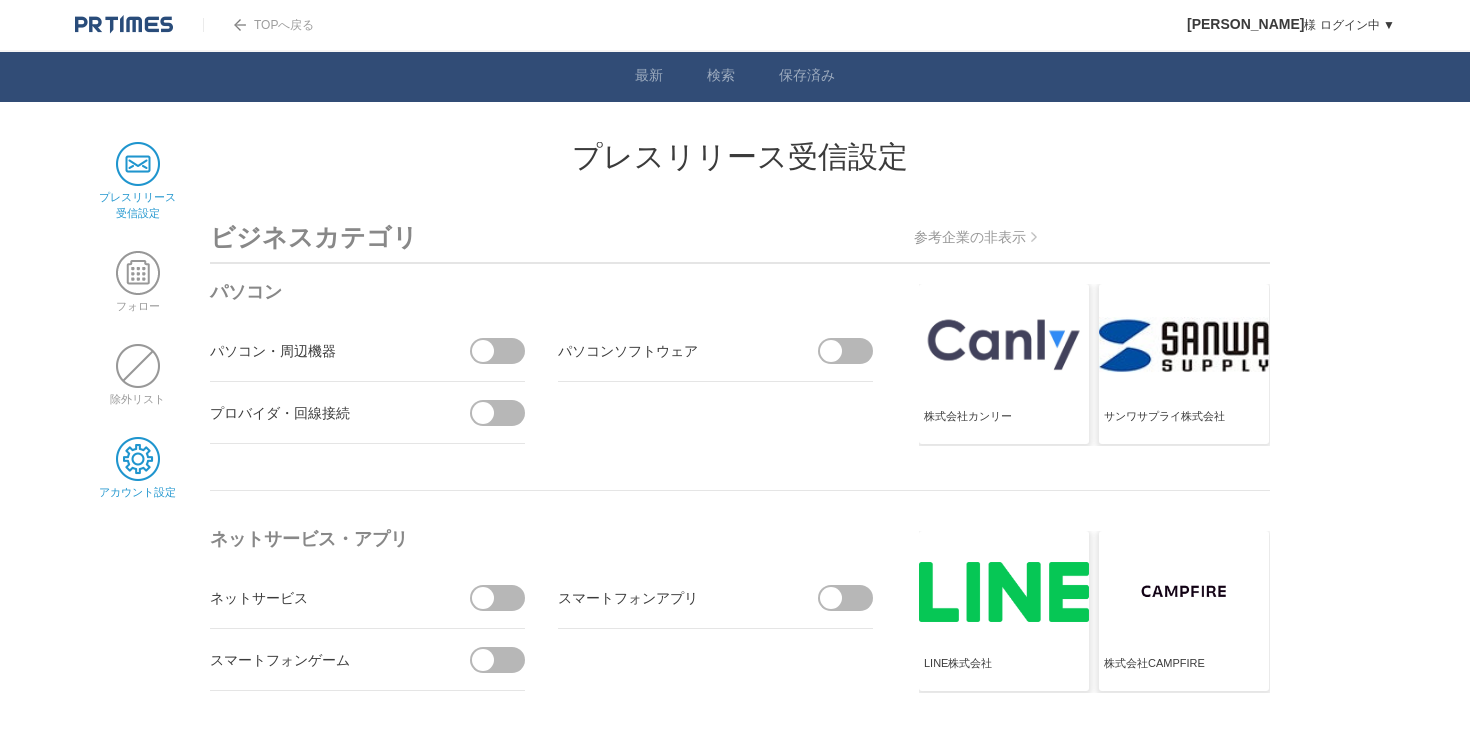 click at bounding box center (138, 459) 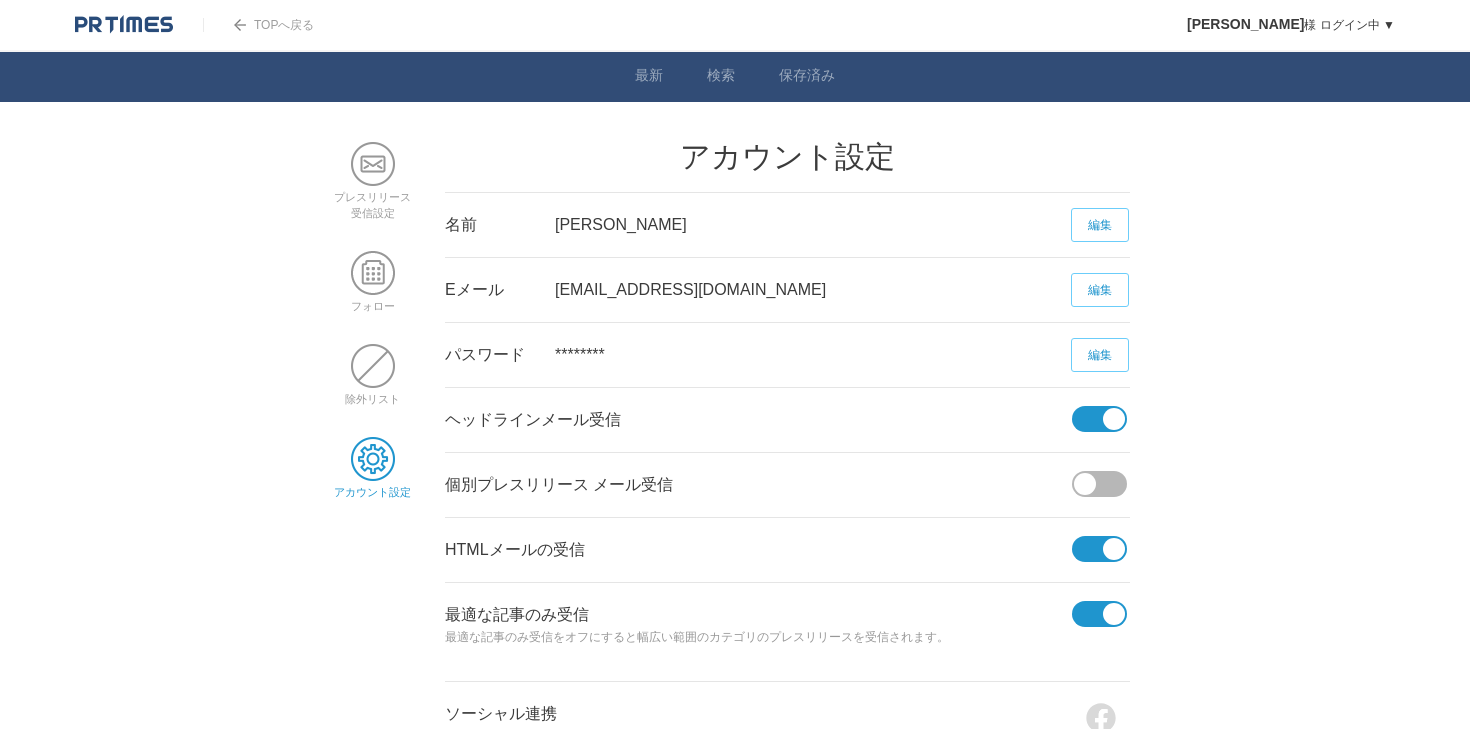 scroll, scrollTop: 0, scrollLeft: 0, axis: both 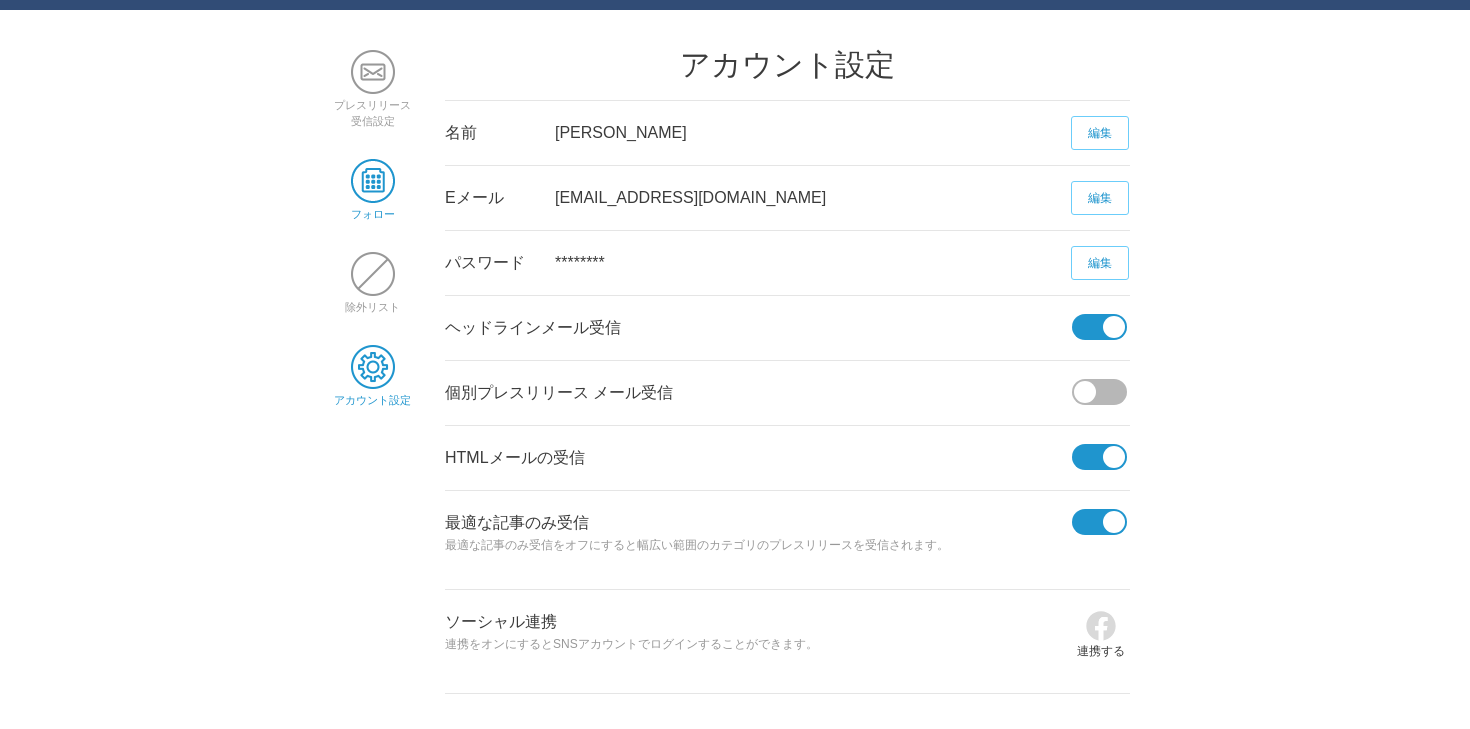 click at bounding box center [373, 181] 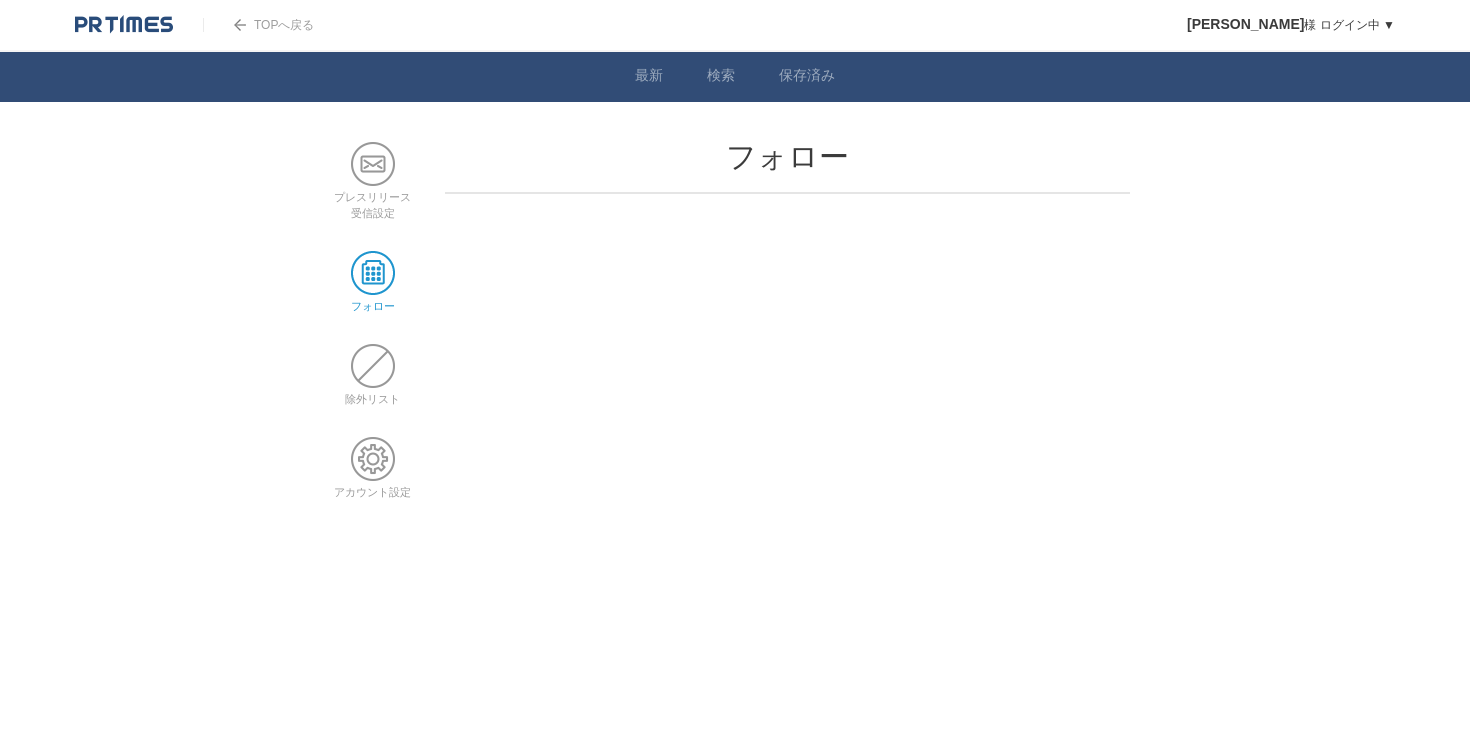 scroll, scrollTop: 0, scrollLeft: 0, axis: both 